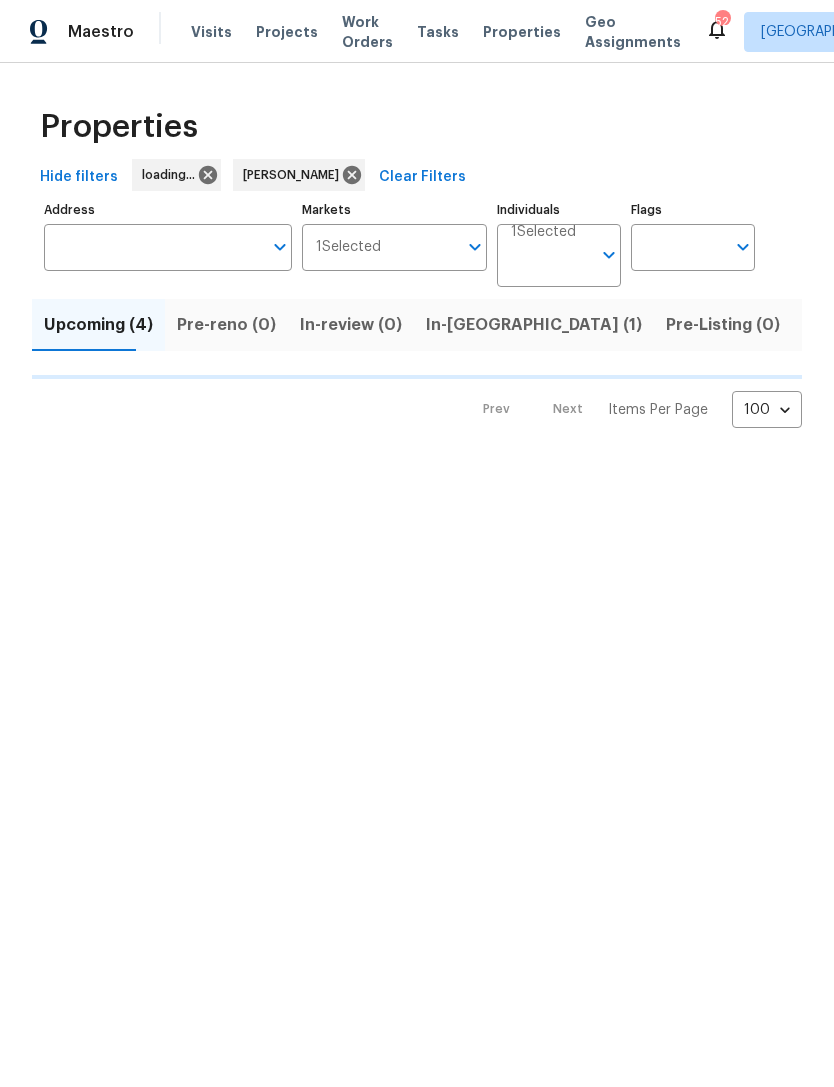 scroll, scrollTop: 0, scrollLeft: 0, axis: both 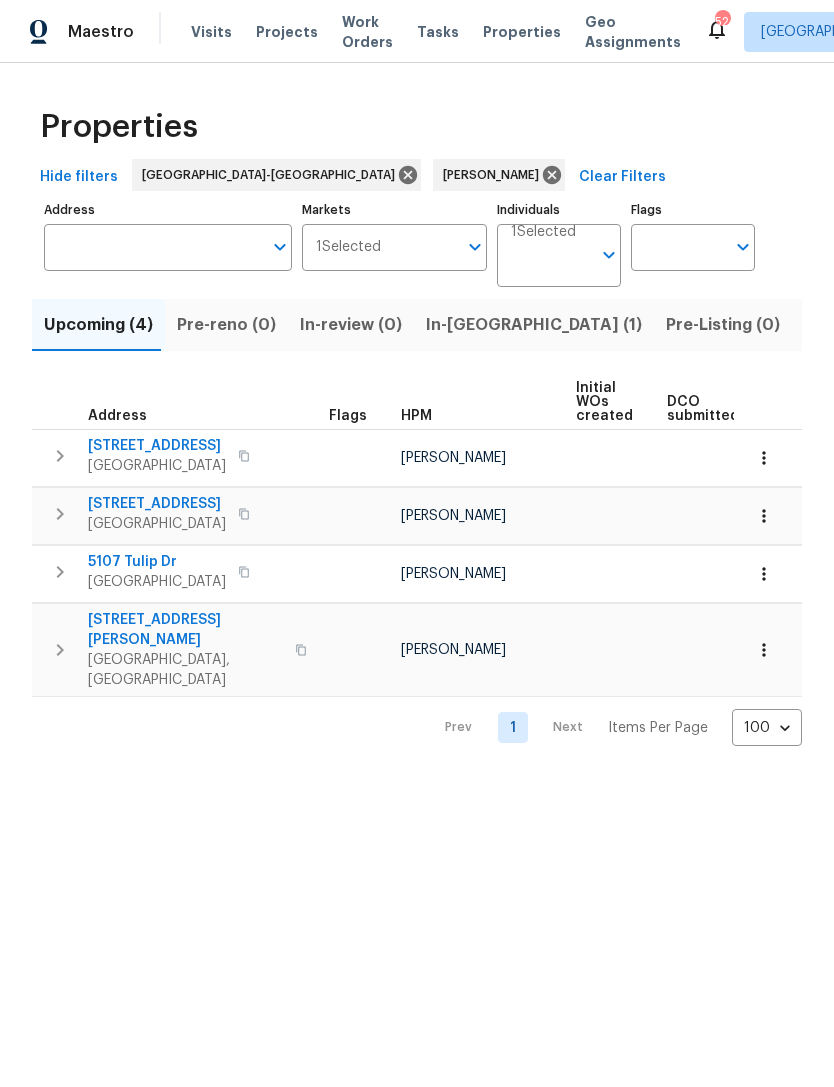 click on "In-[GEOGRAPHIC_DATA] (1)" at bounding box center [534, 325] 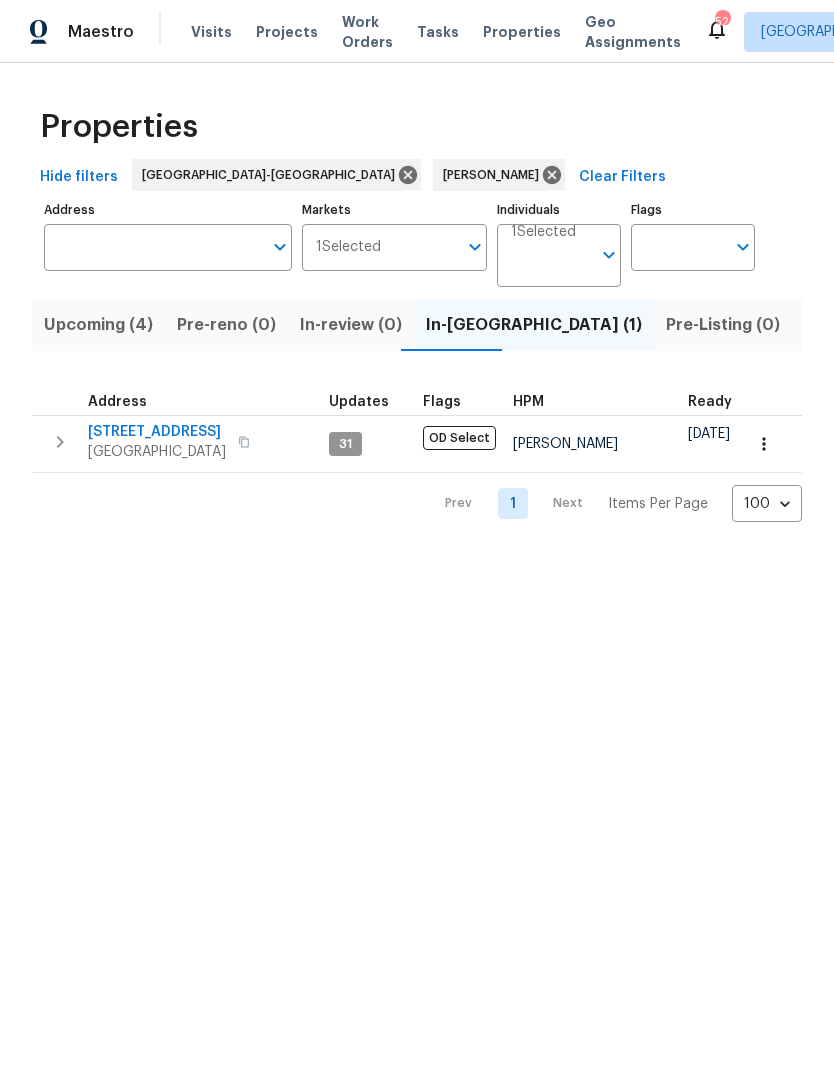 click on "Listed (7)" at bounding box center (841, 325) 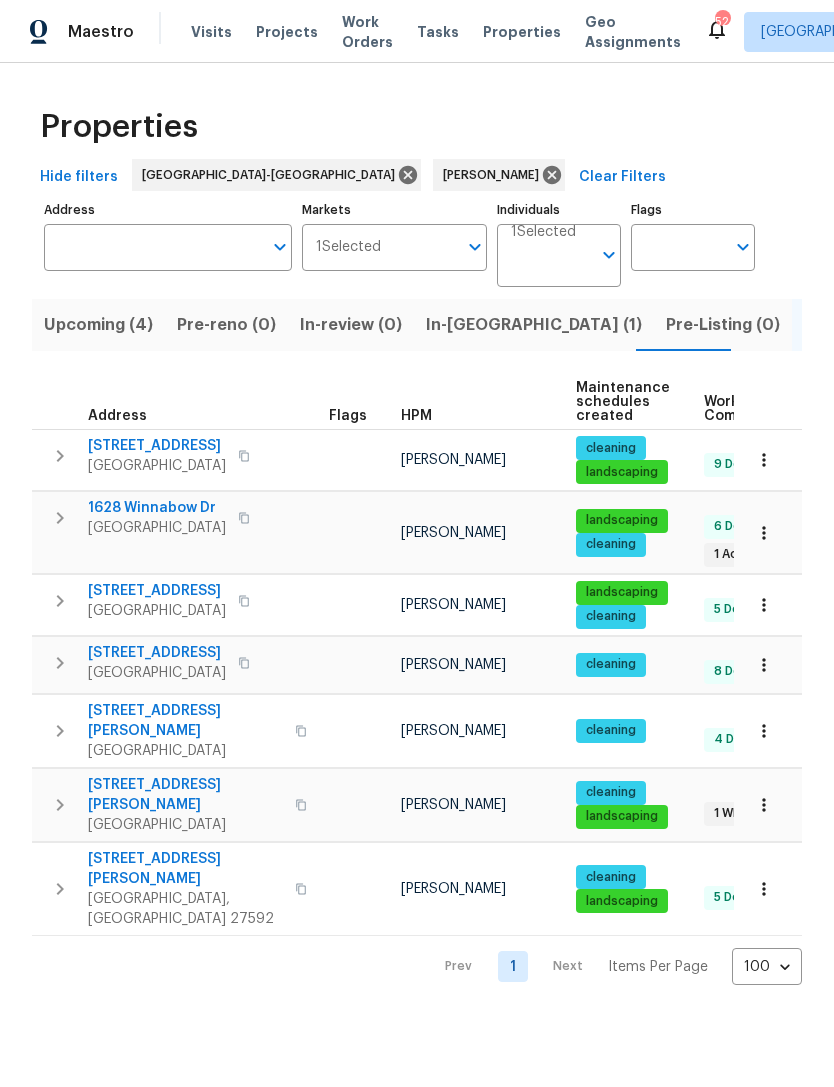 click on "[STREET_ADDRESS]" at bounding box center [157, 591] 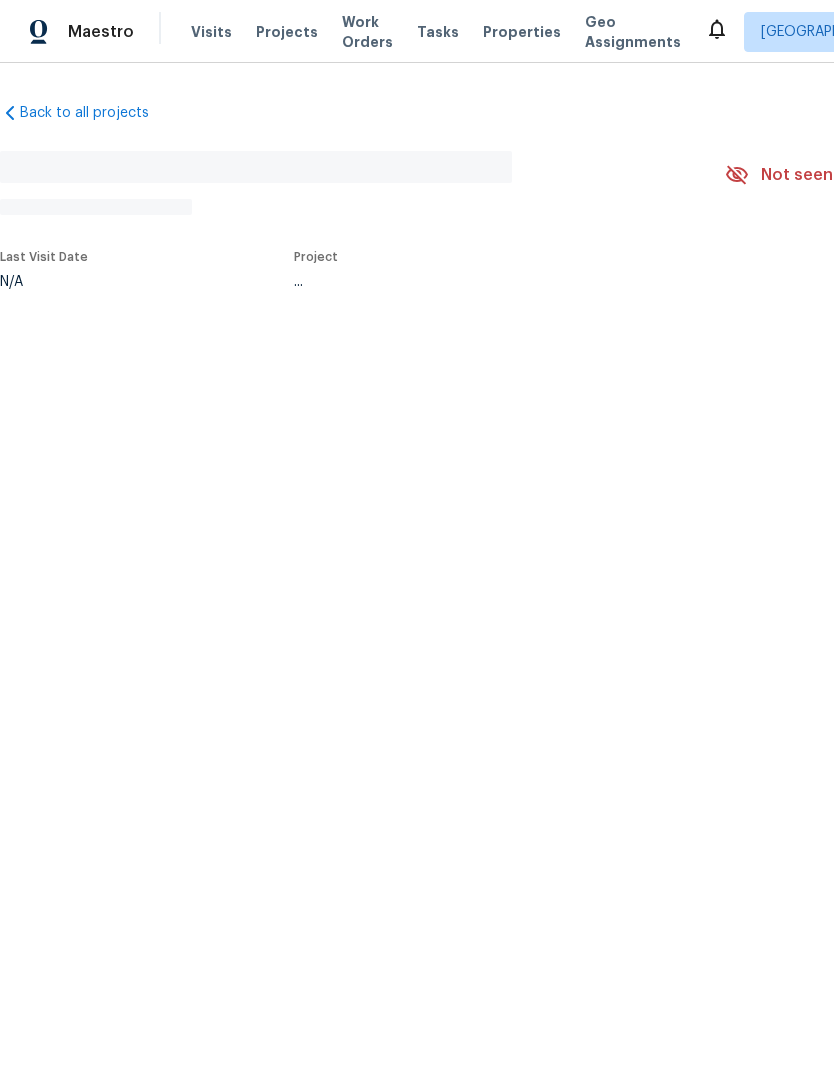 scroll, scrollTop: 0, scrollLeft: 0, axis: both 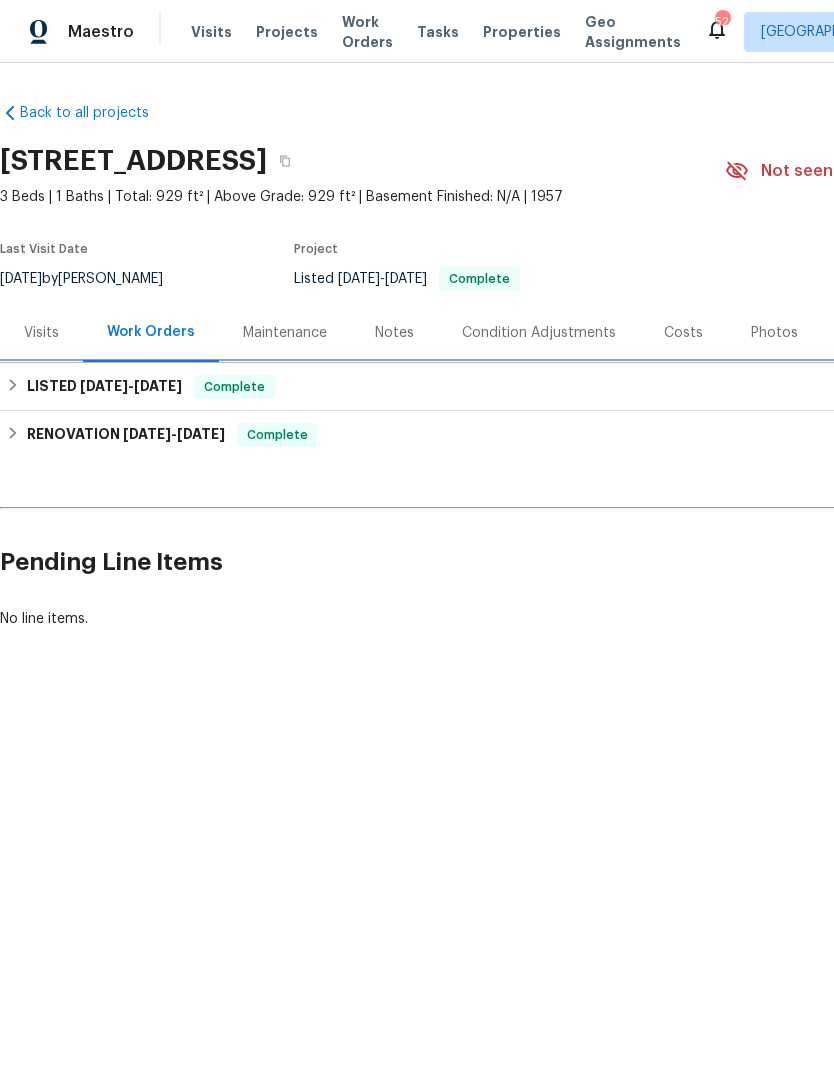 click on "[DATE]" at bounding box center (104, 386) 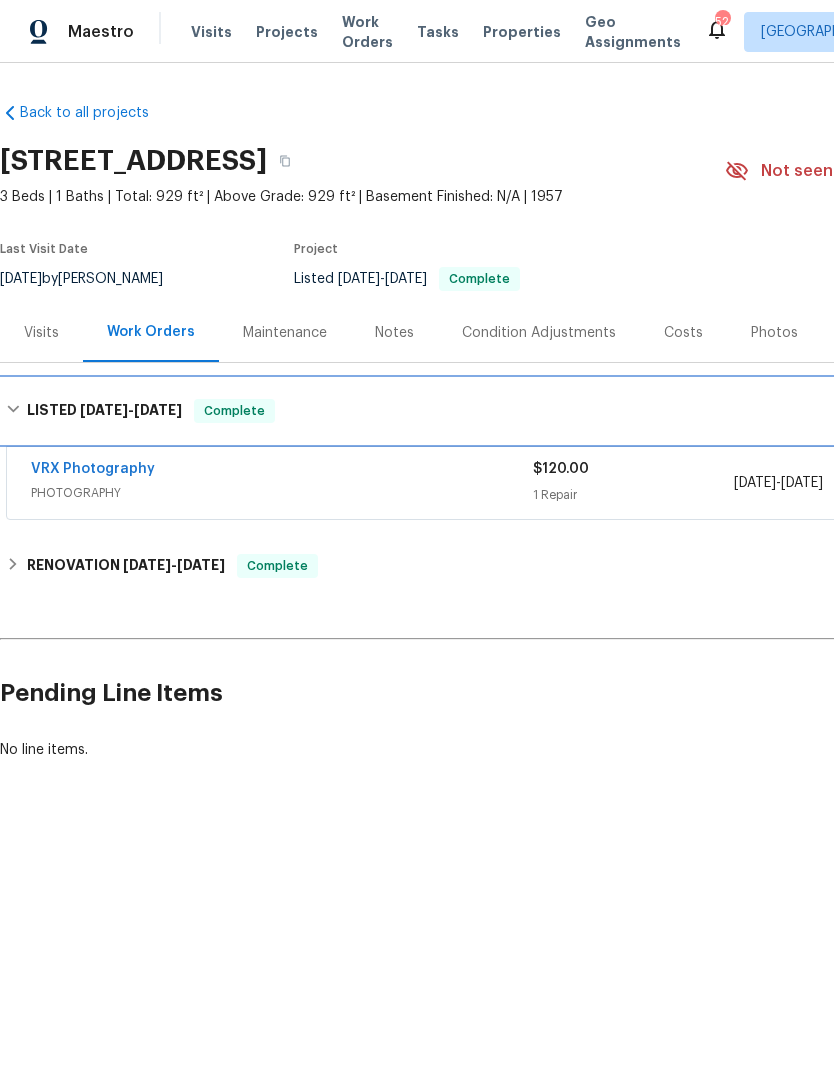 click on "LISTED   [DATE]  -  [DATE]" at bounding box center (104, 411) 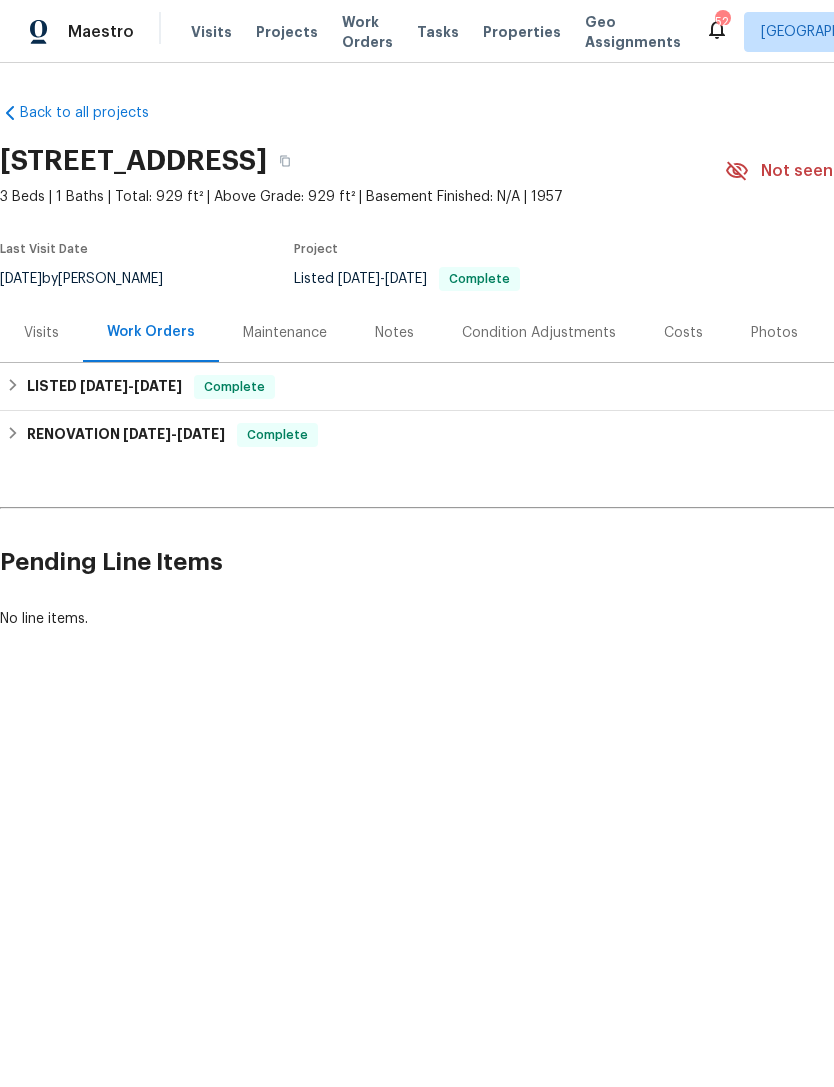 click on "Photos" at bounding box center [774, 333] 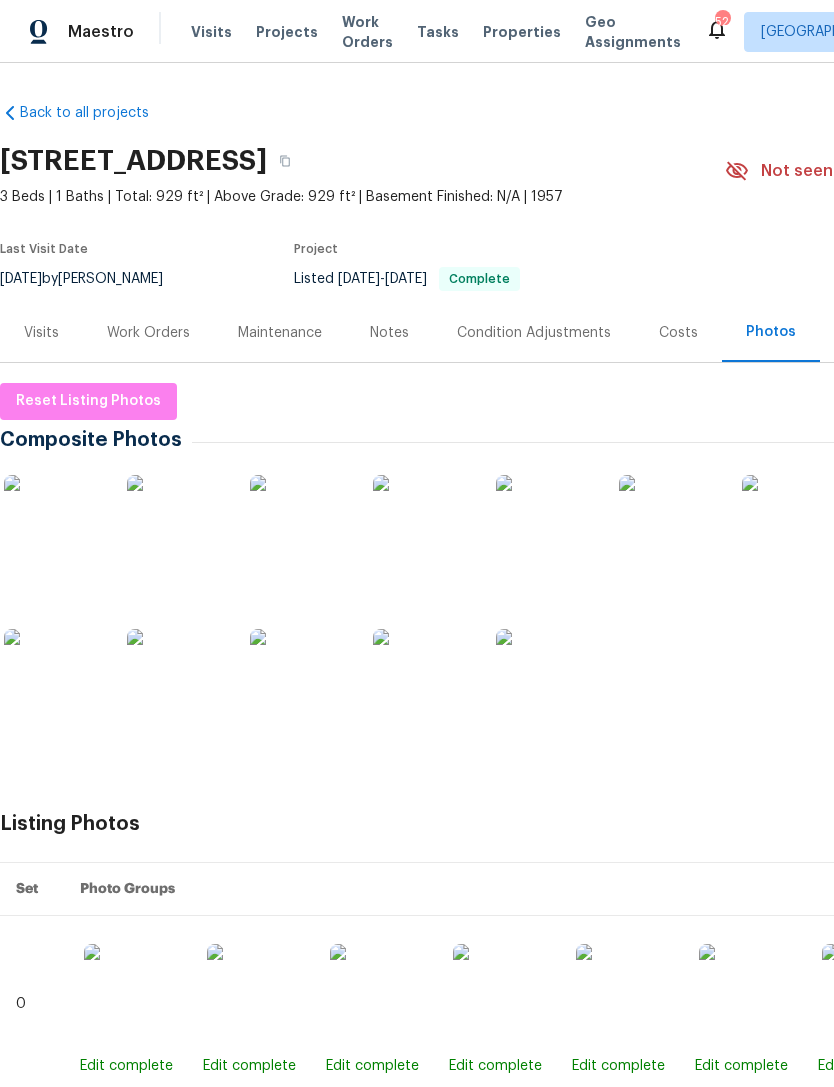 click at bounding box center (177, 525) 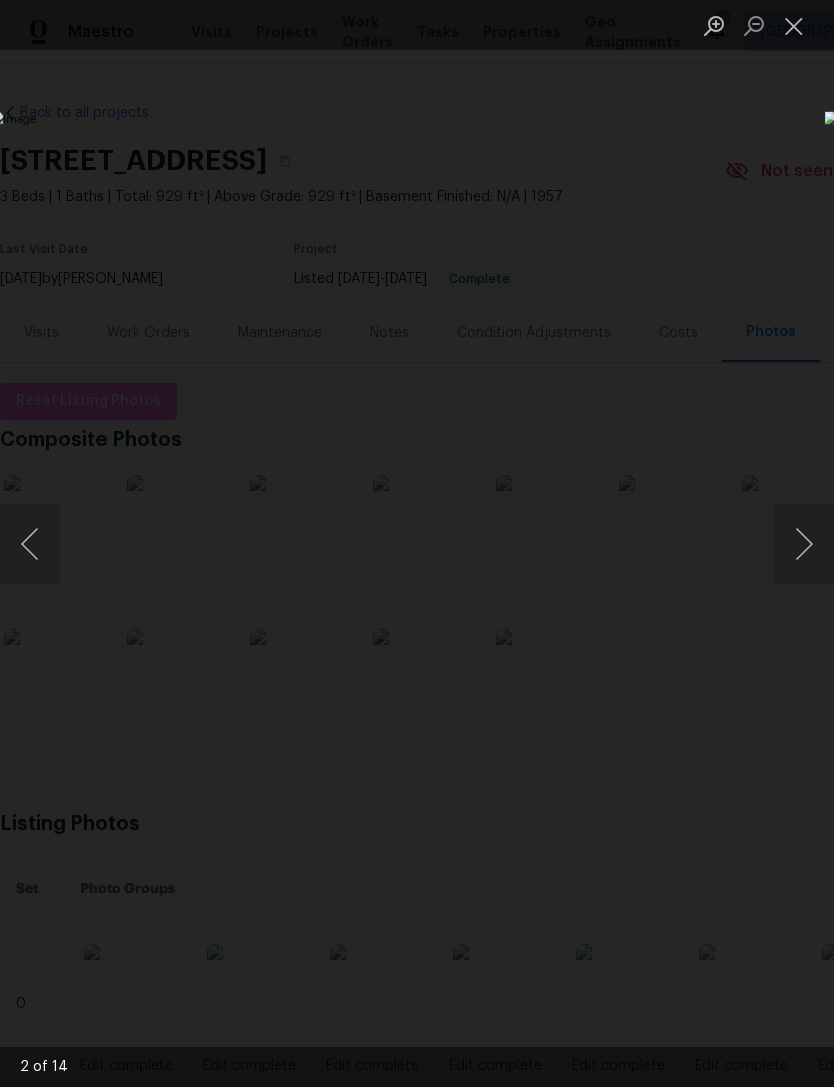 click at bounding box center (794, 25) 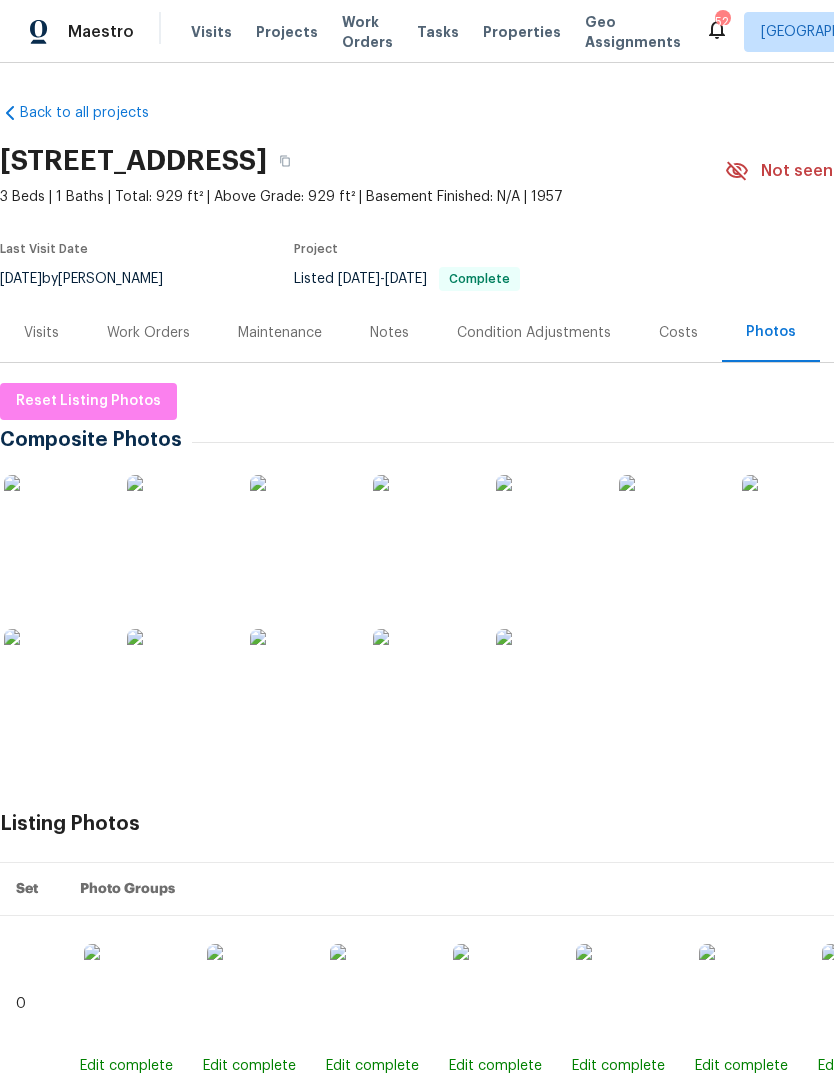 click on "Visits" at bounding box center (41, 333) 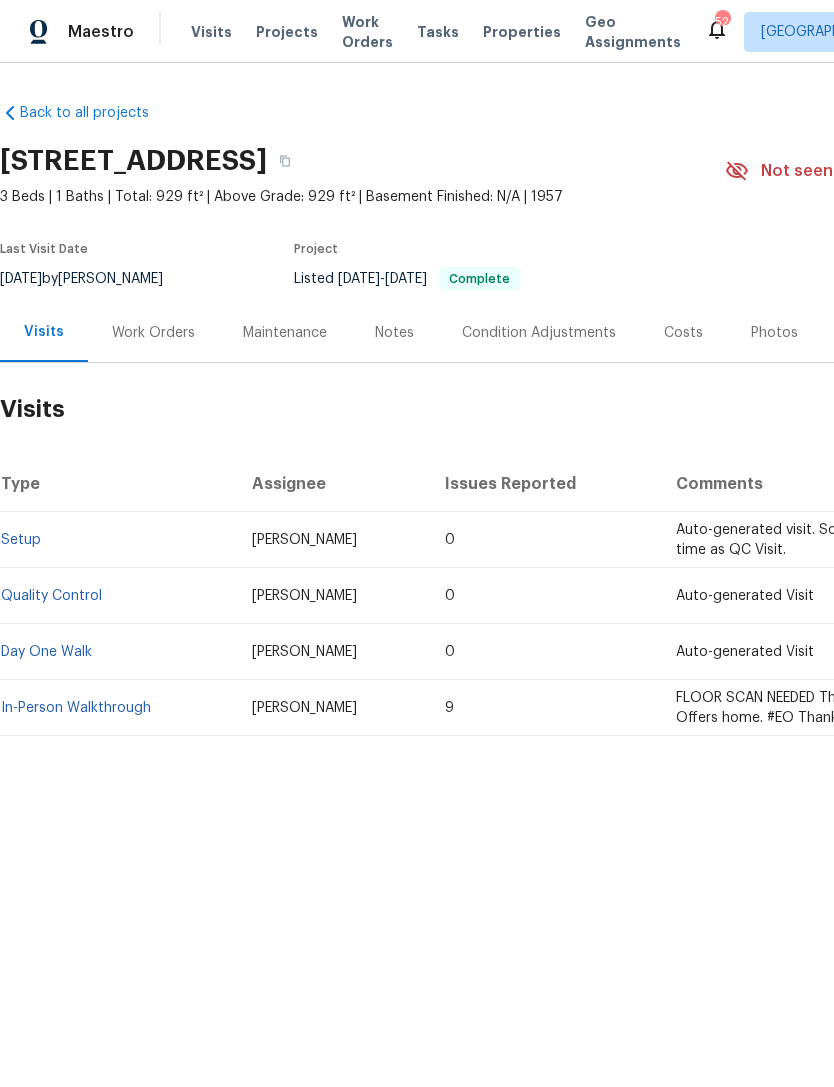 click on "Work Orders" at bounding box center (153, 333) 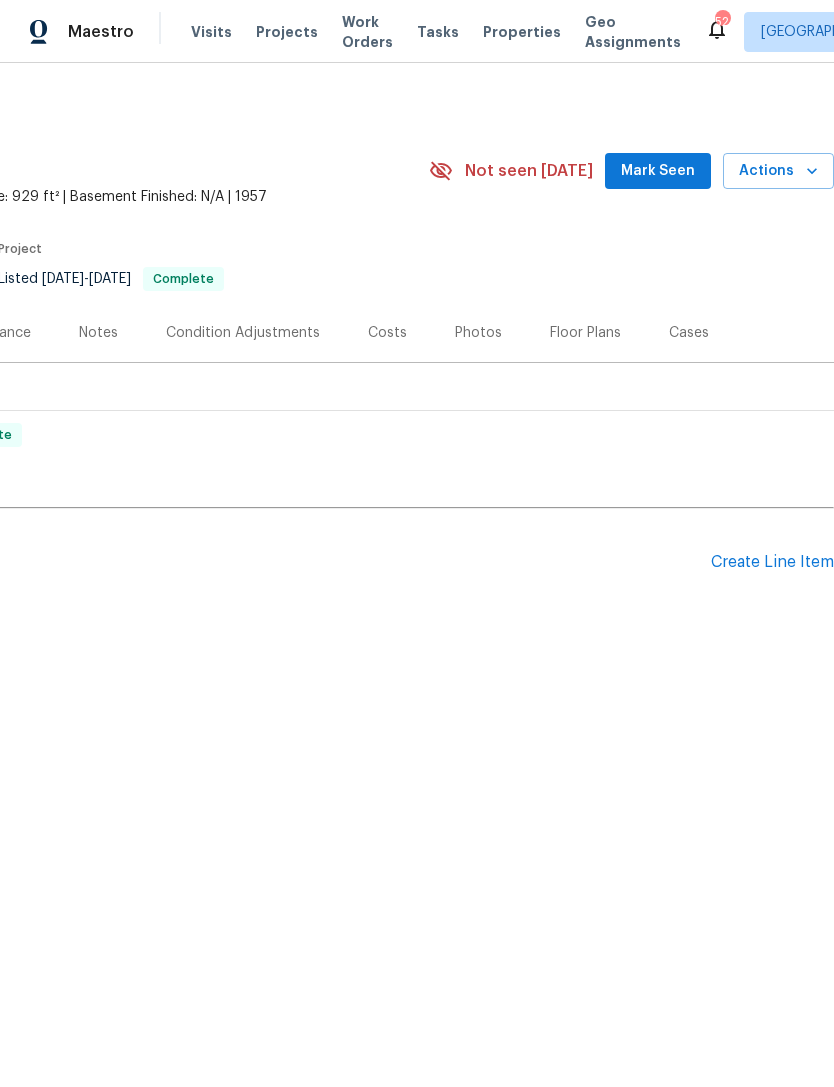 scroll, scrollTop: 0, scrollLeft: 296, axis: horizontal 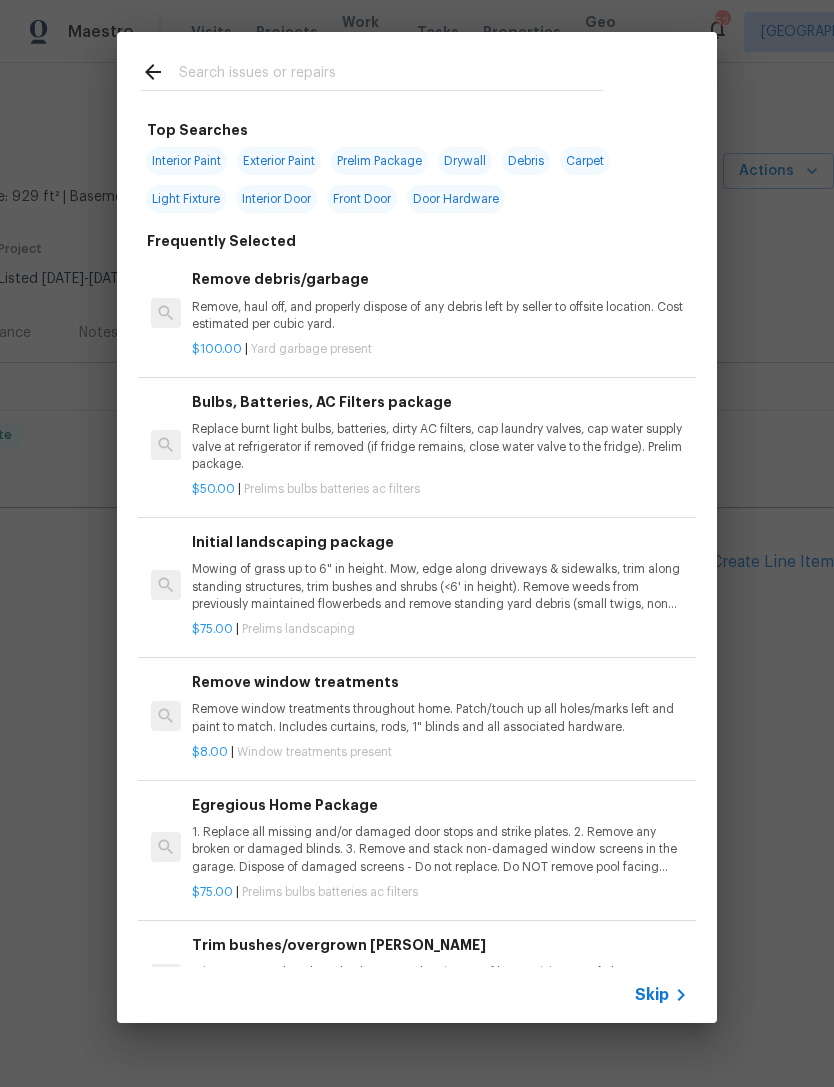 click at bounding box center [391, 75] 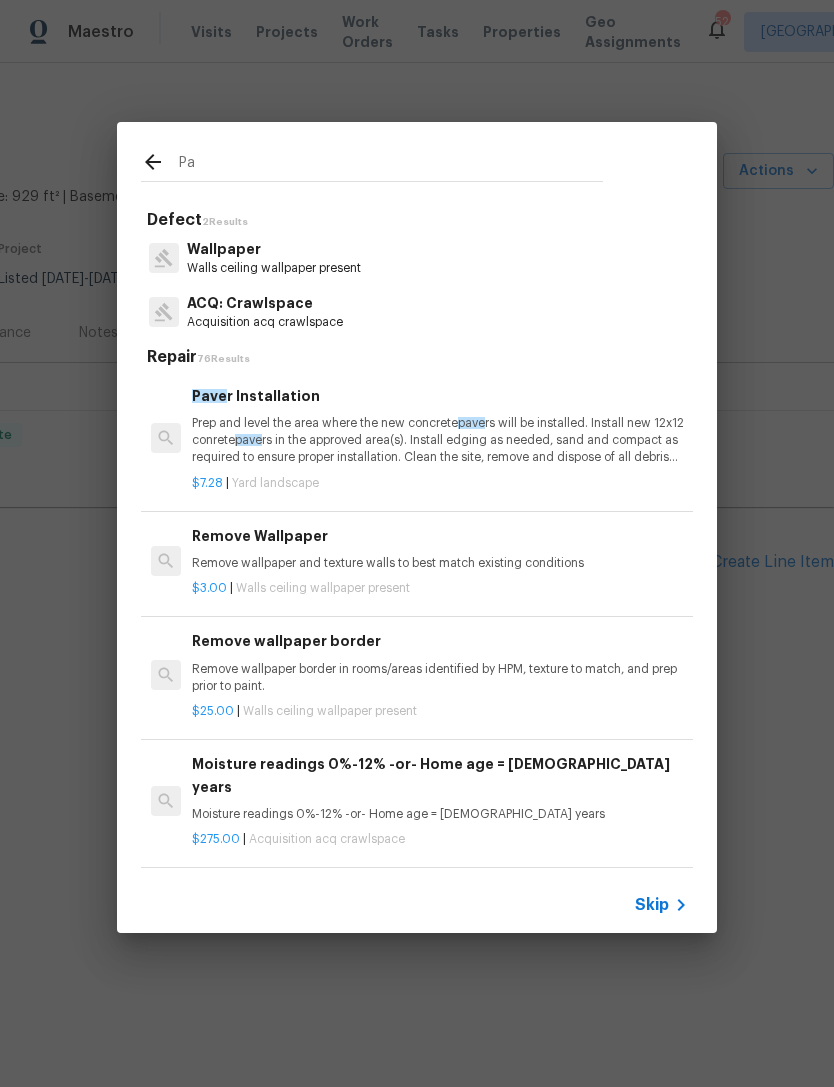 type on "P" 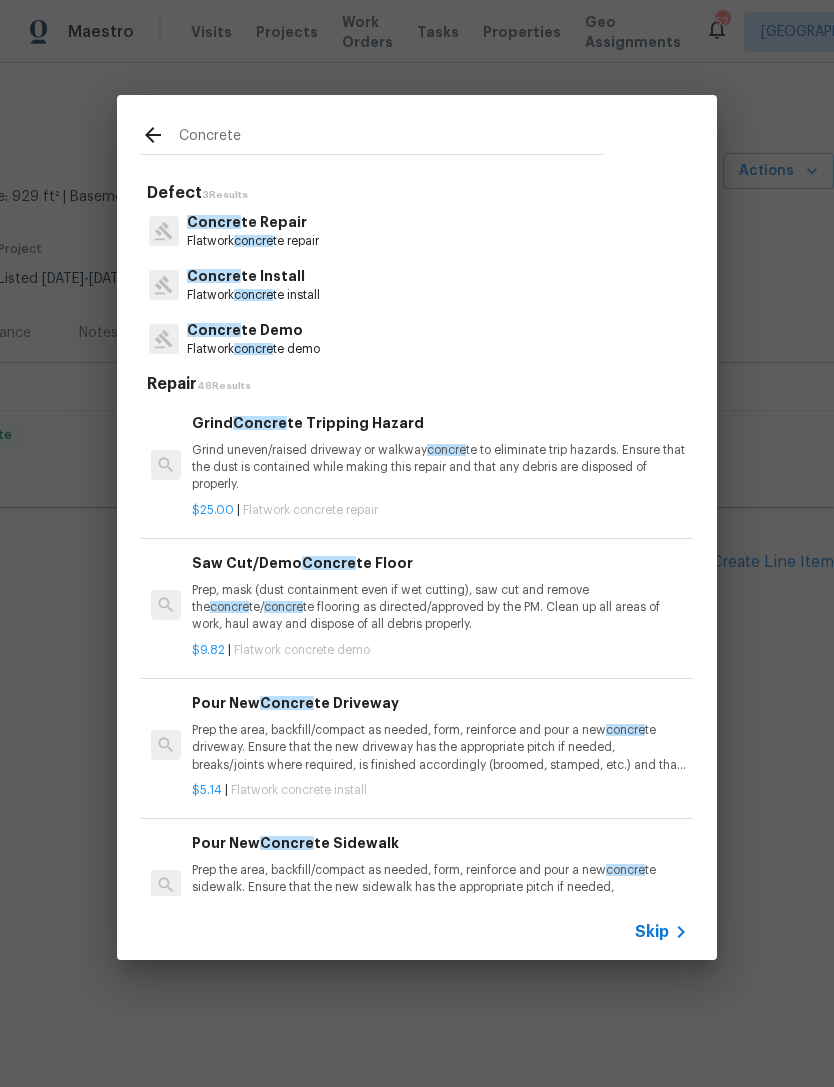 type on "Concrete" 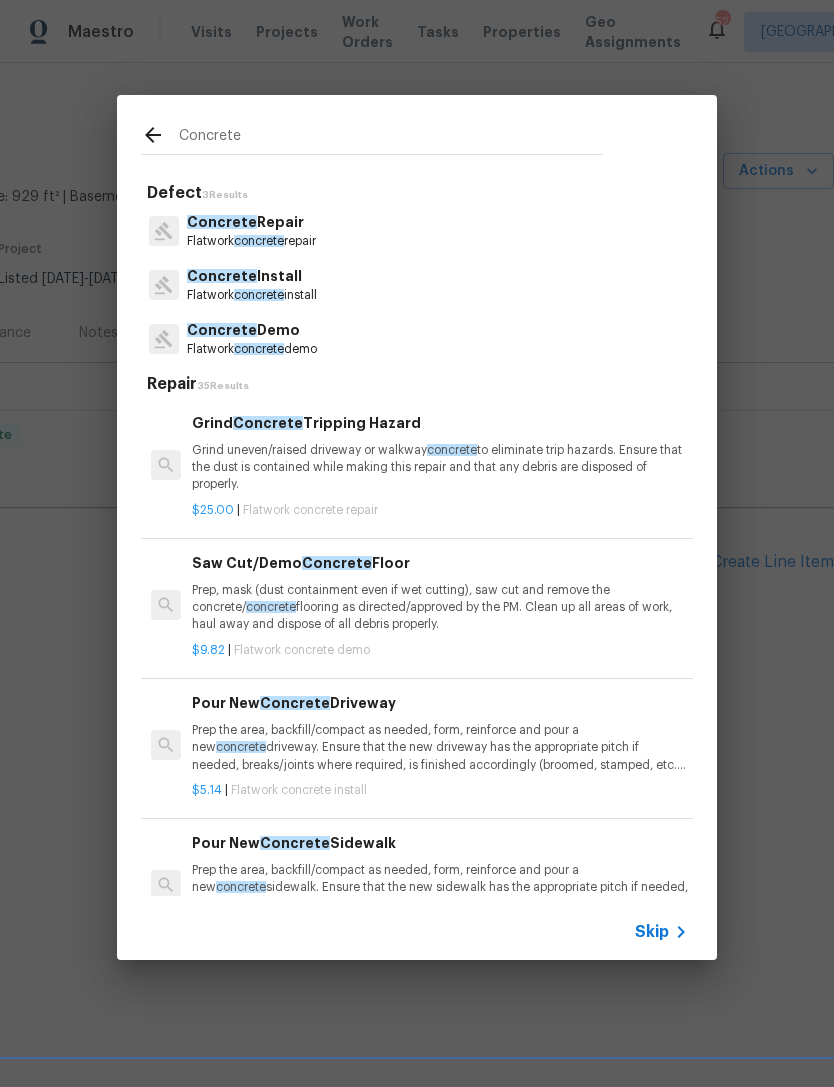 click on "Concrete  Install" at bounding box center [252, 276] 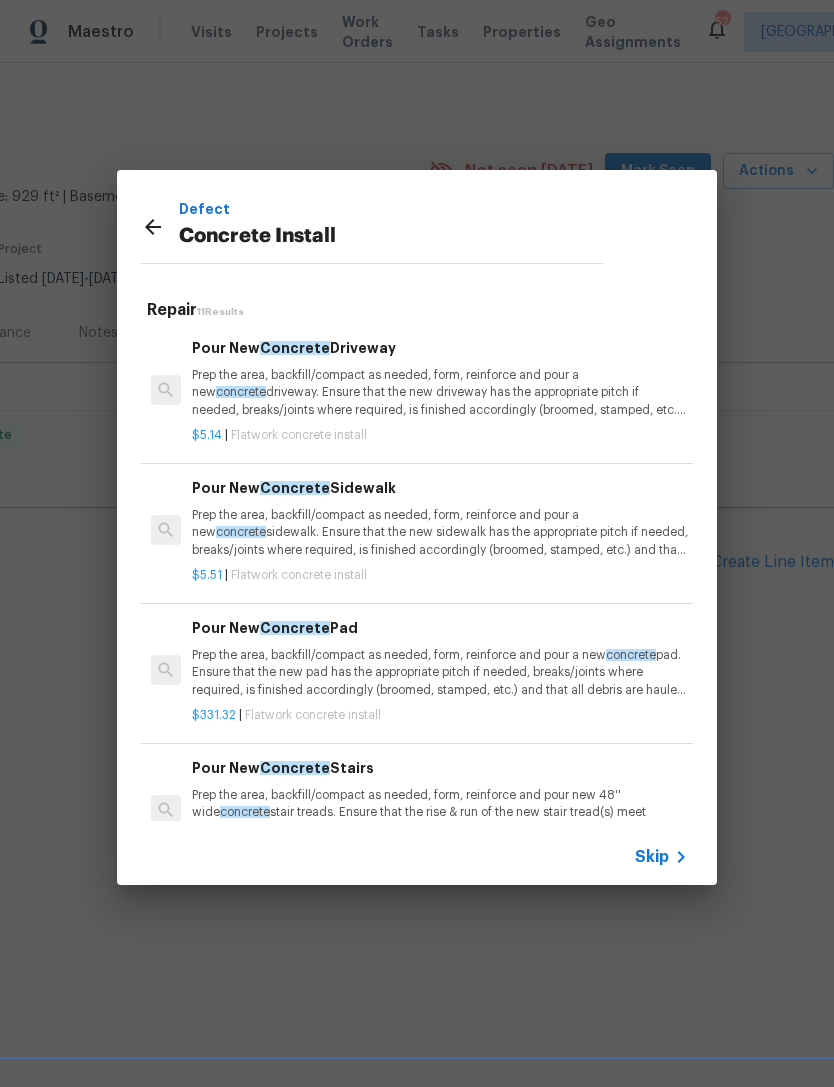 click on "Prep the area, backfill/compact as needed, form, reinforce and pour a new  concrete  driveway. Ensure that the new driveway has the appropriate pitch if needed, breaks/joints where required, is finished accordingly (broomed, stamped, etc.) and that all debris are hauled away and disposed of properly." at bounding box center [440, 392] 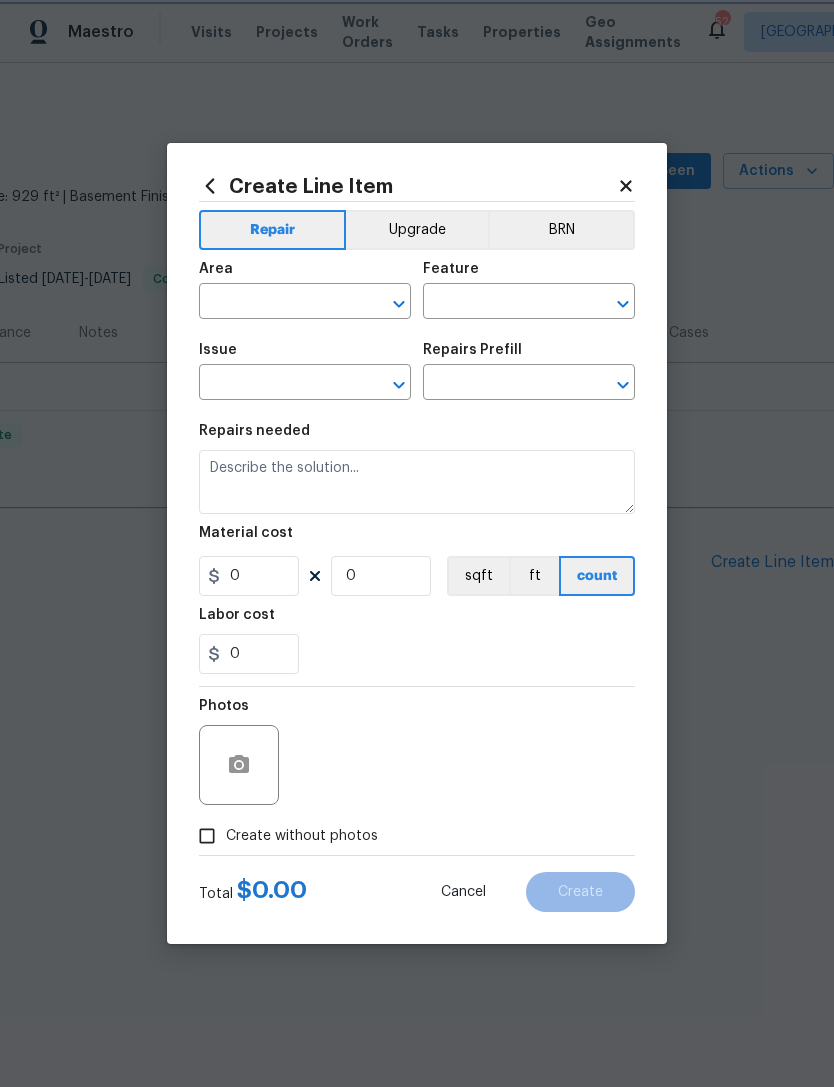 type on "Flatwork" 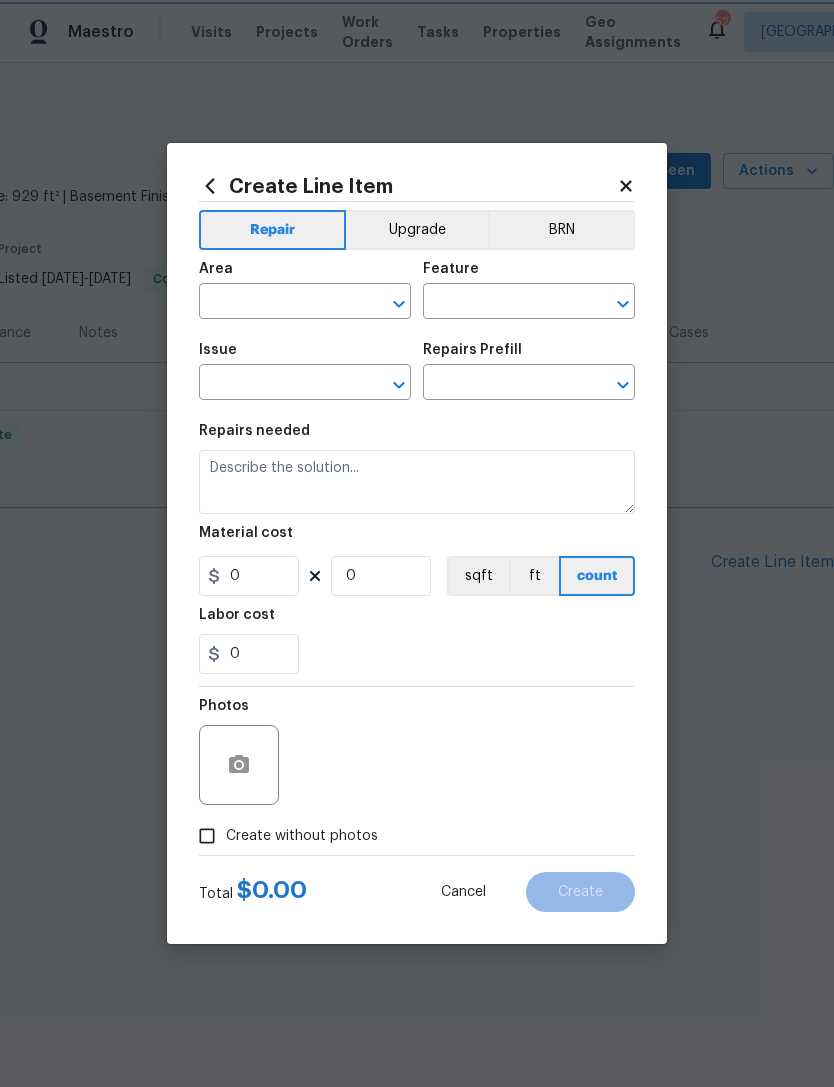 type on "Concrete Install" 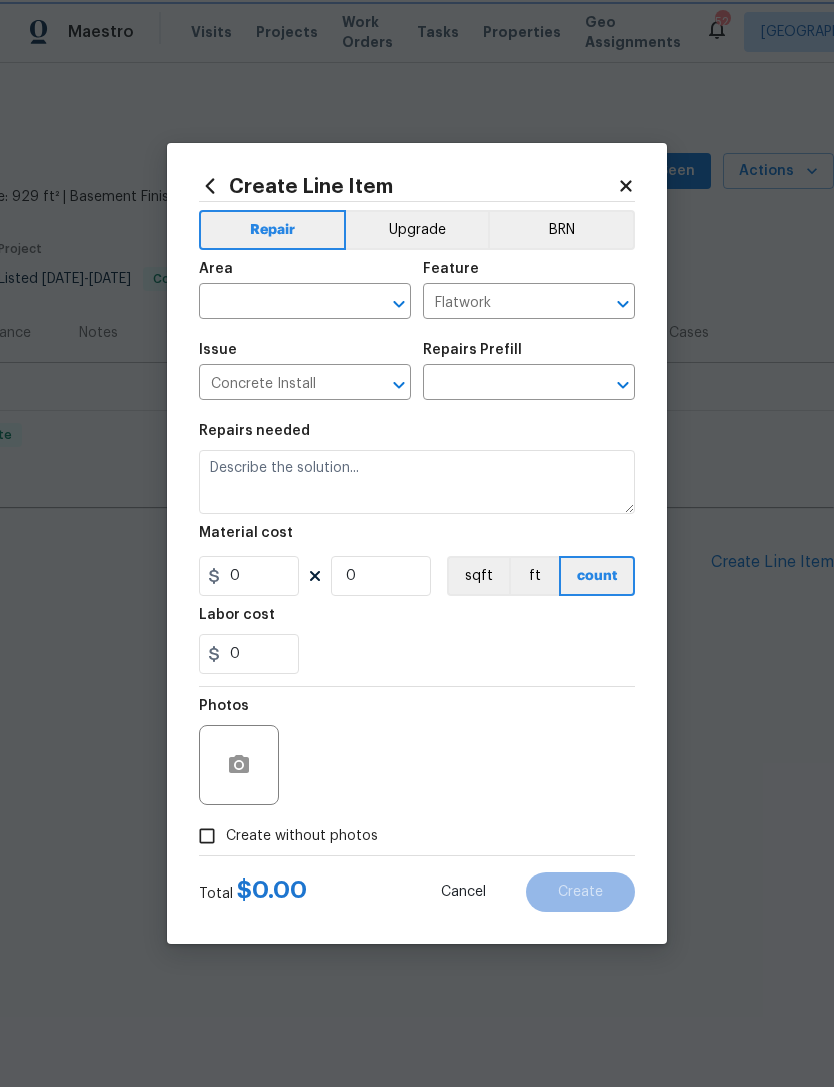 type on "Prep the area, backfill/compact as needed, form, reinforce and pour a new concrete driveway. Ensure that the new driveway has the appropriate pitch if needed, breaks/joints where required, is finished accordingly (broomed, stamped, etc.) and that all debris are hauled away and disposed of properly." 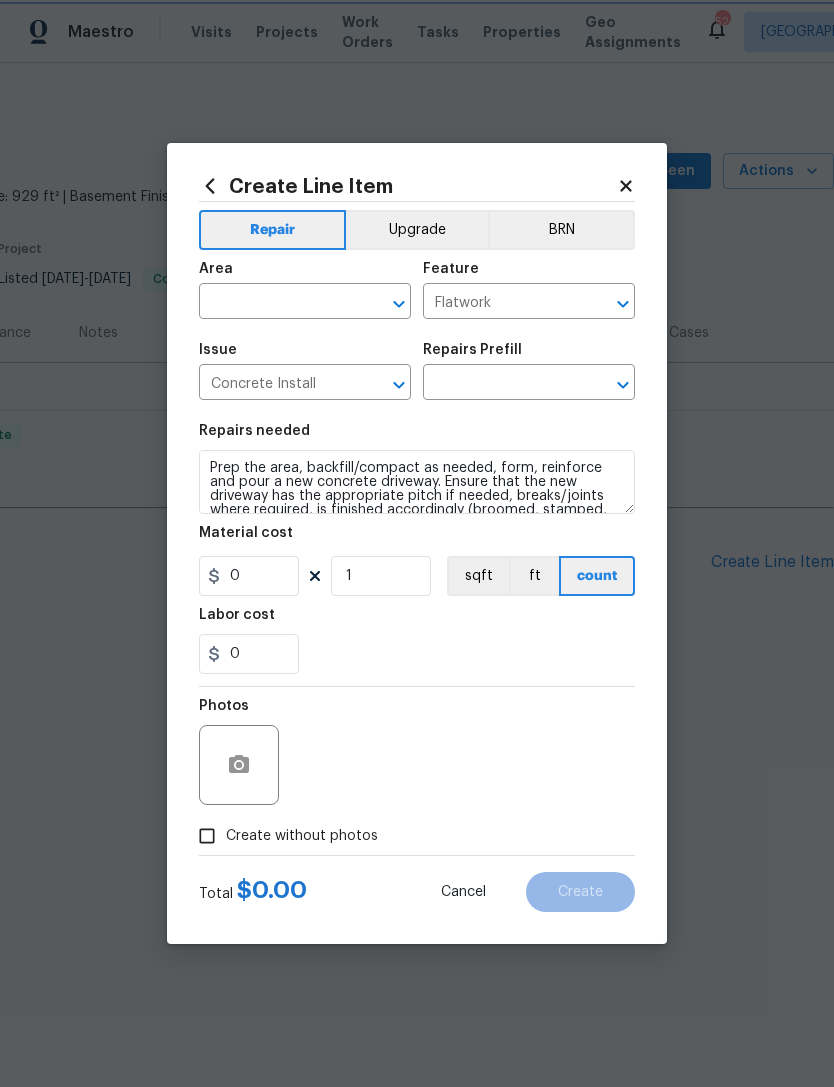 type on "Pour New Concrete Driveway $5.14" 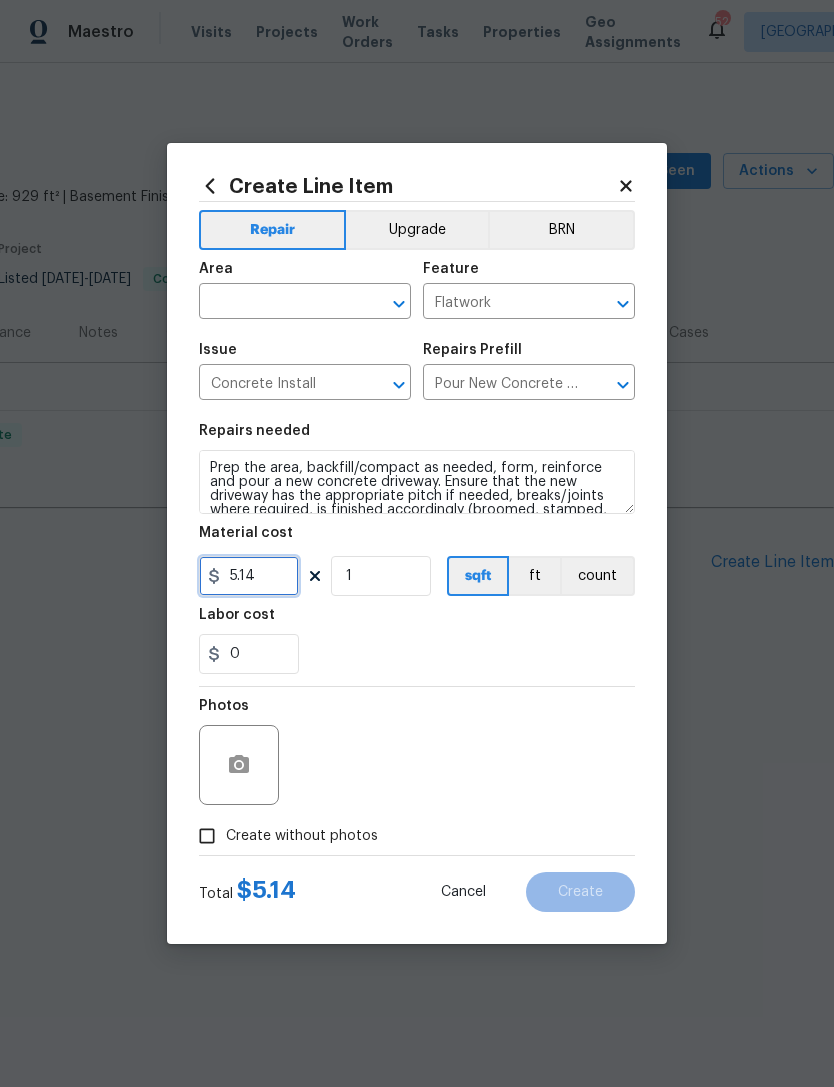 click on "5.14" at bounding box center [249, 576] 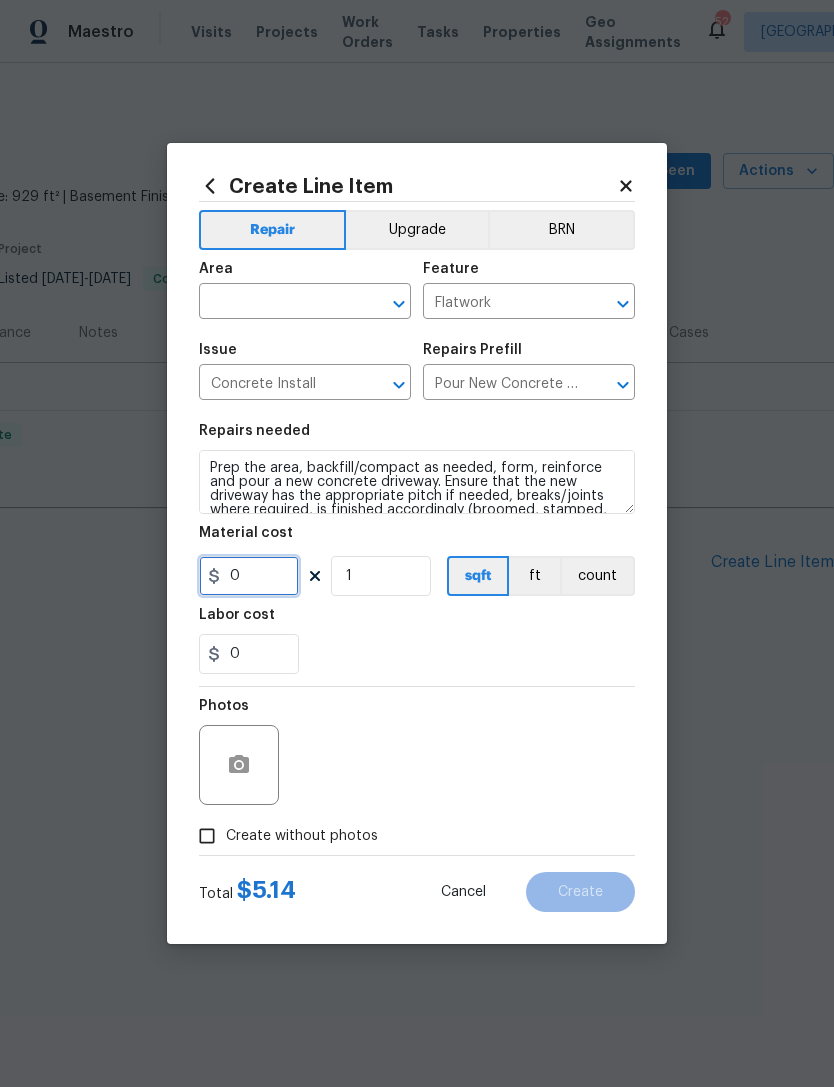 type on "1" 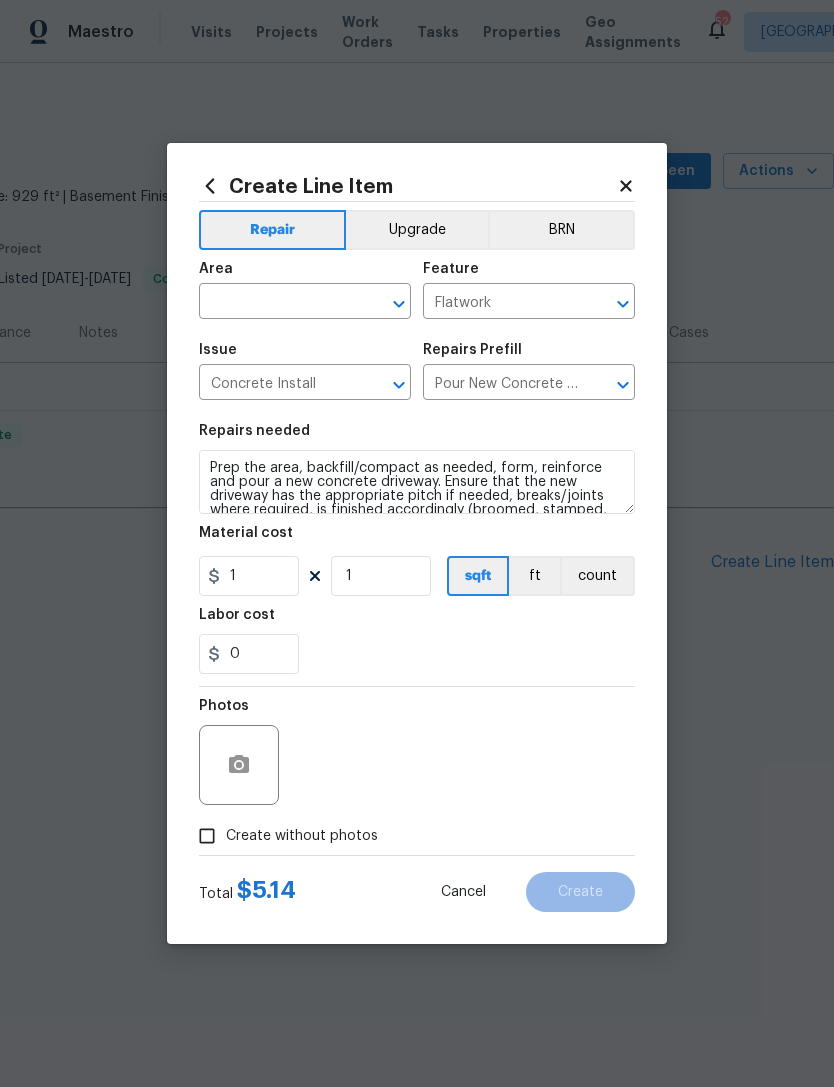 click at bounding box center [277, 303] 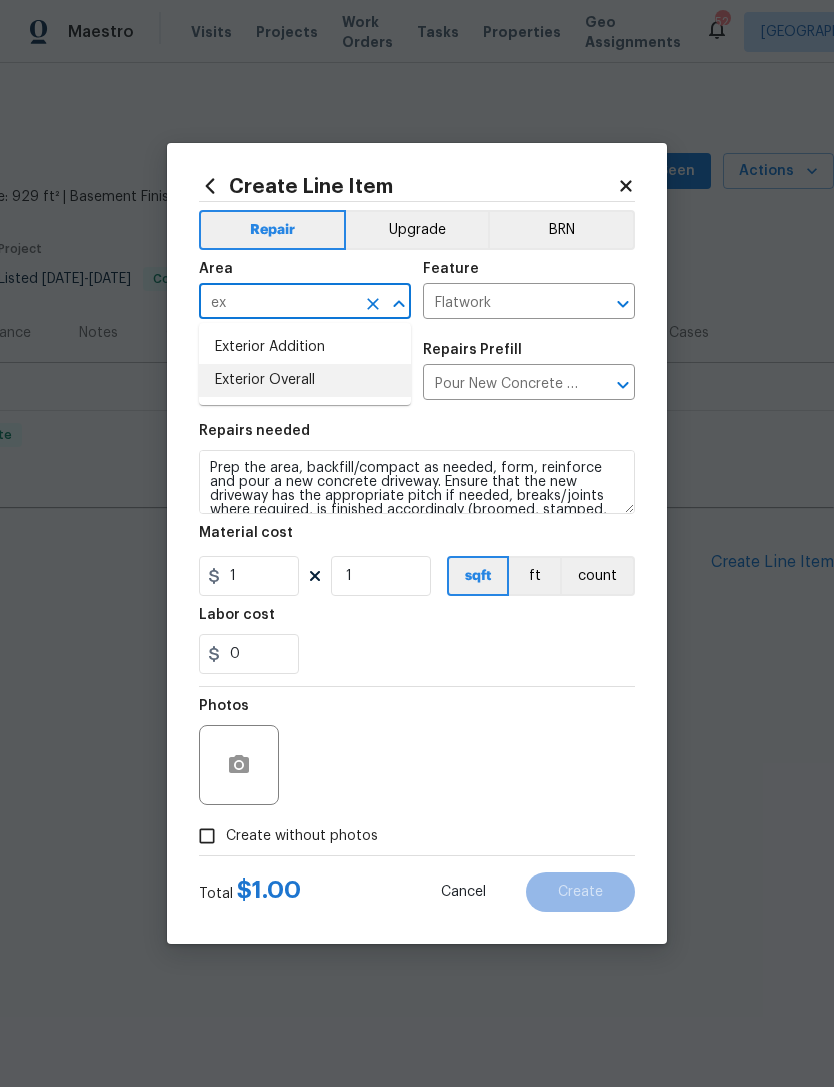 click on "Exterior Overall" at bounding box center [305, 380] 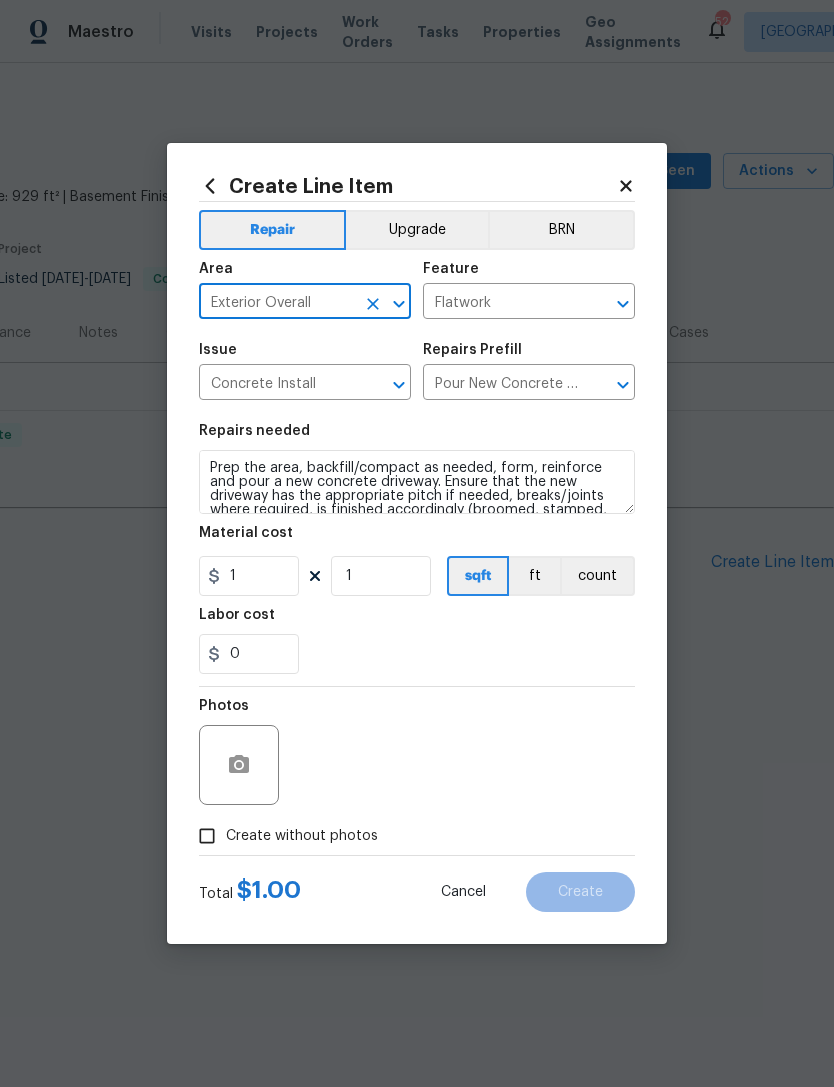 click on "Create without photos" at bounding box center (207, 836) 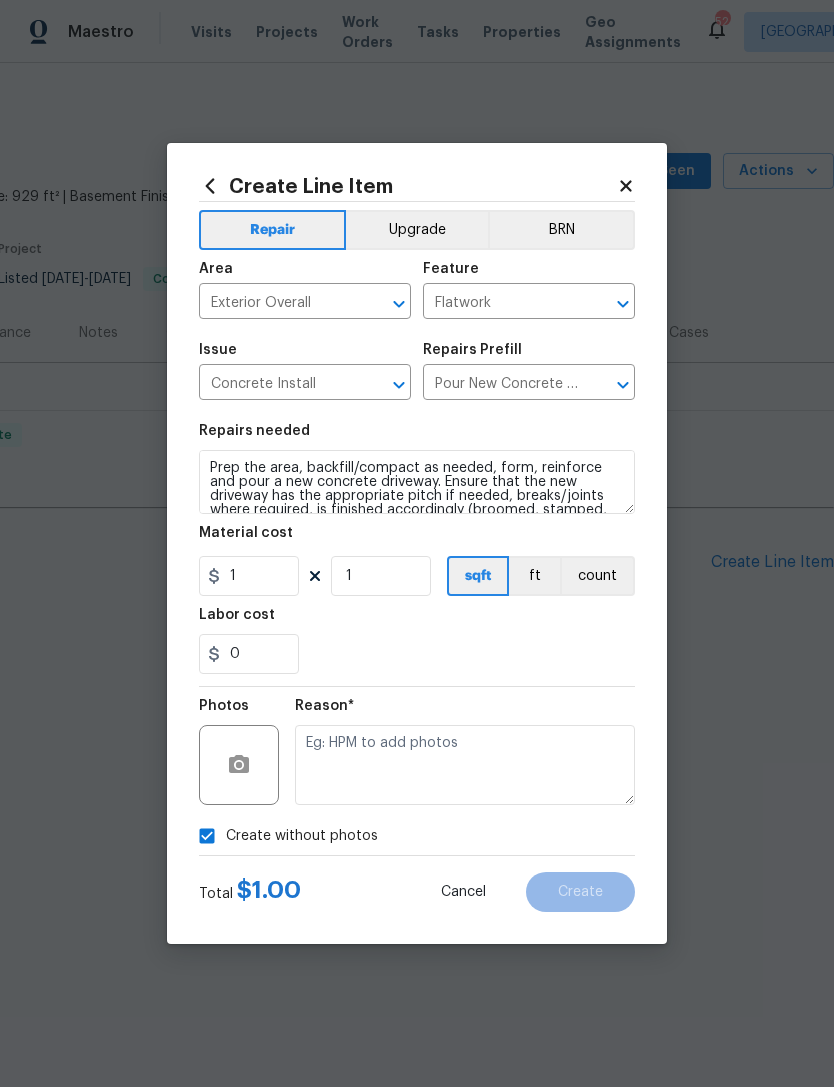 click on "Create without photos" at bounding box center [207, 836] 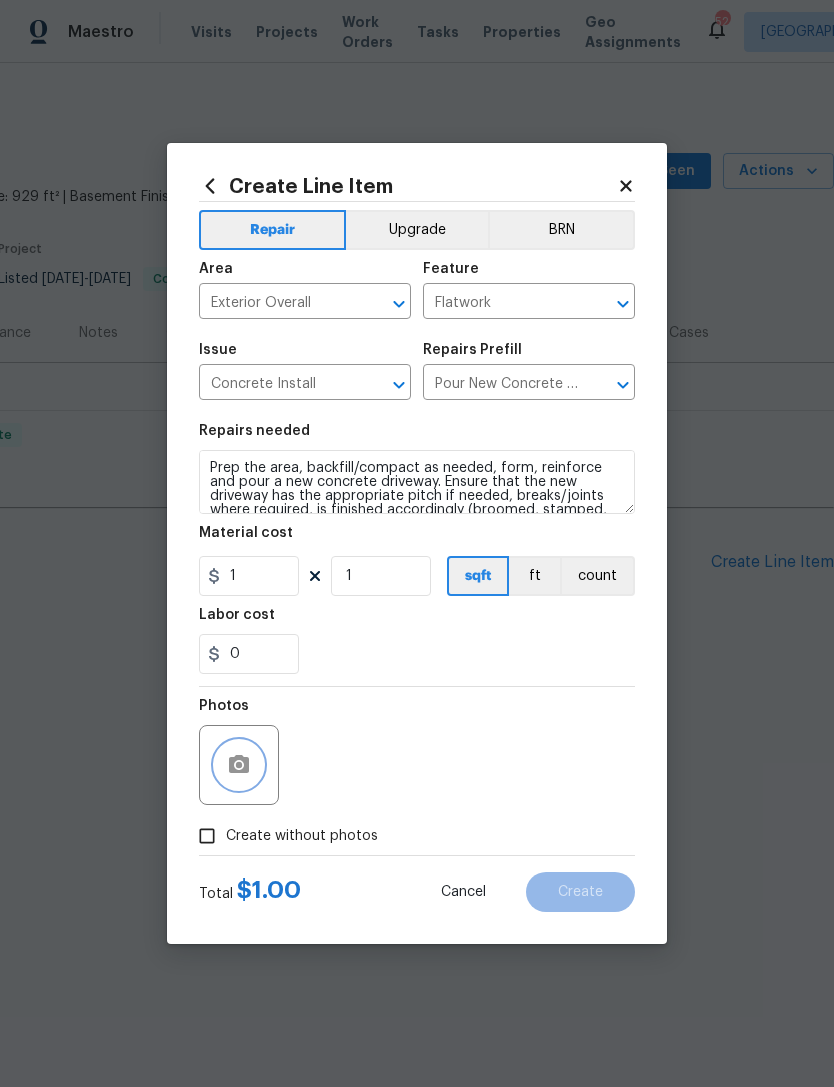 click 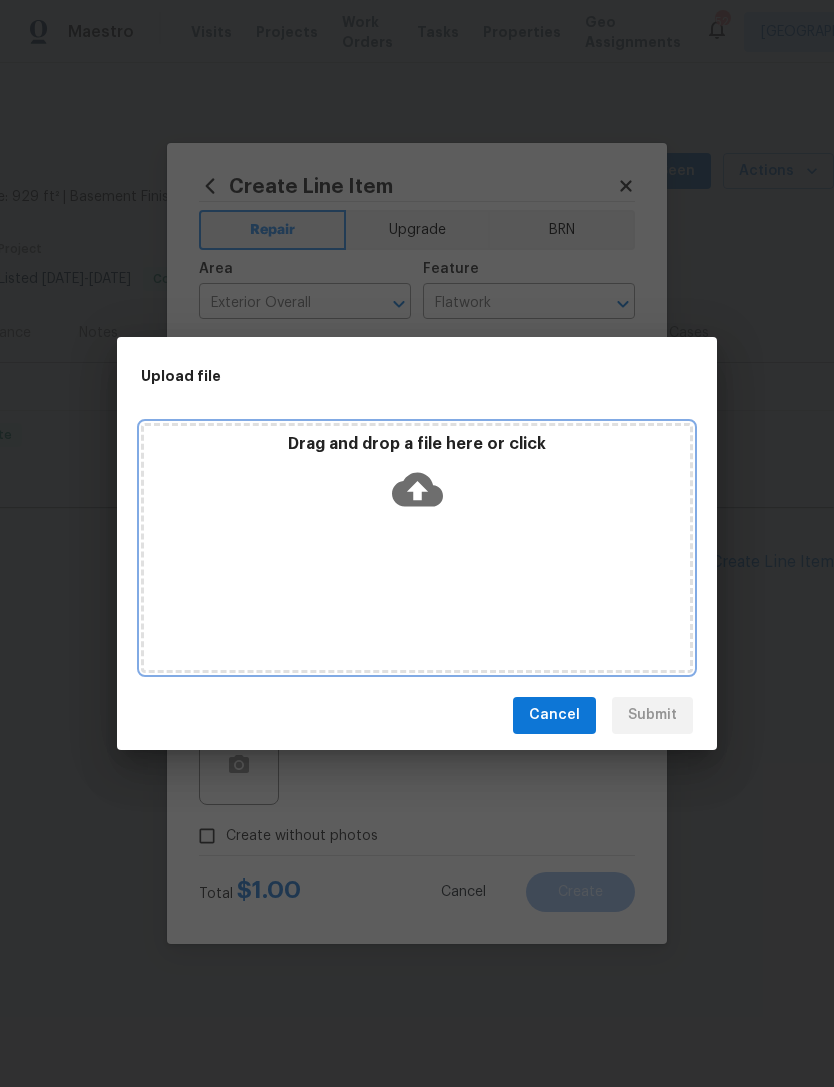 click 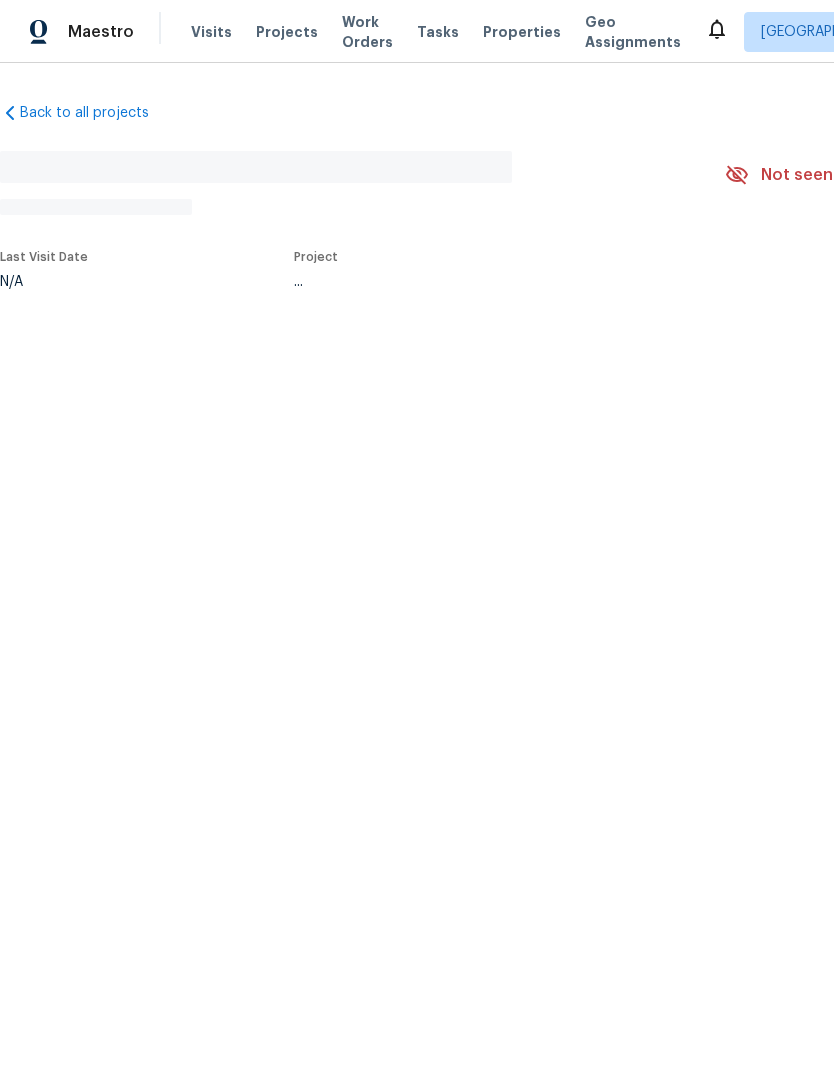 scroll, scrollTop: 0, scrollLeft: 0, axis: both 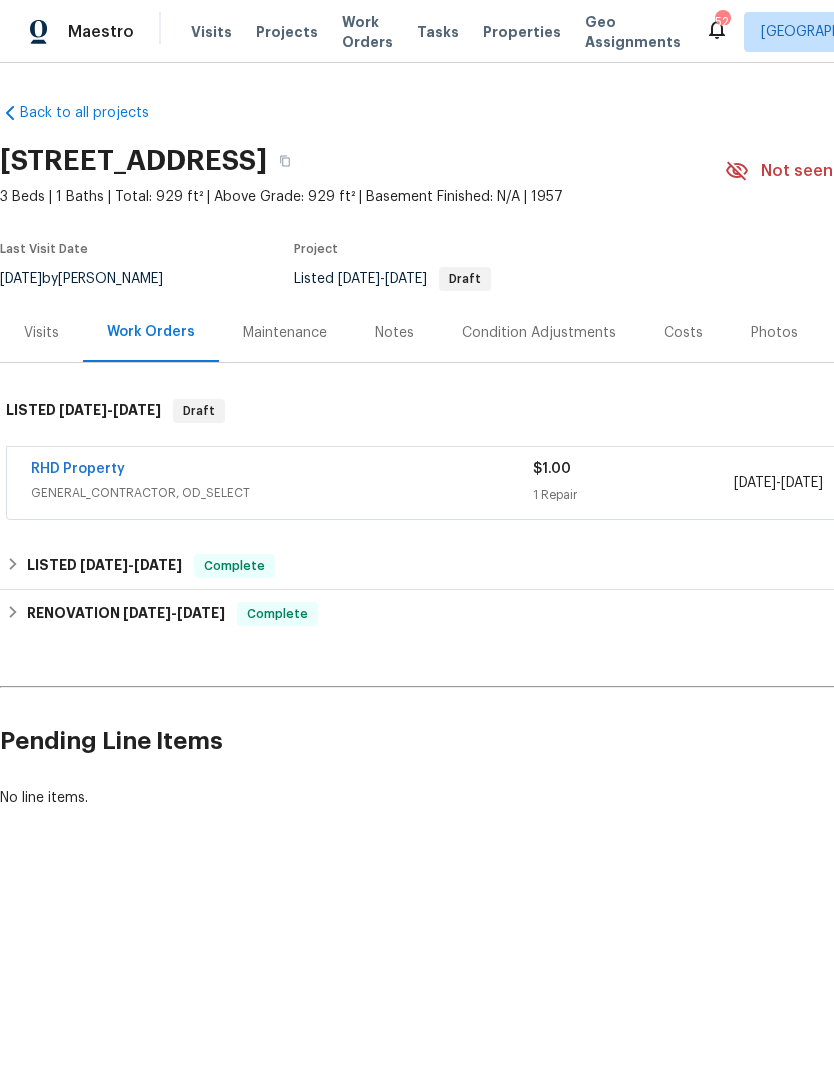 click on "RHD Property" at bounding box center [78, 469] 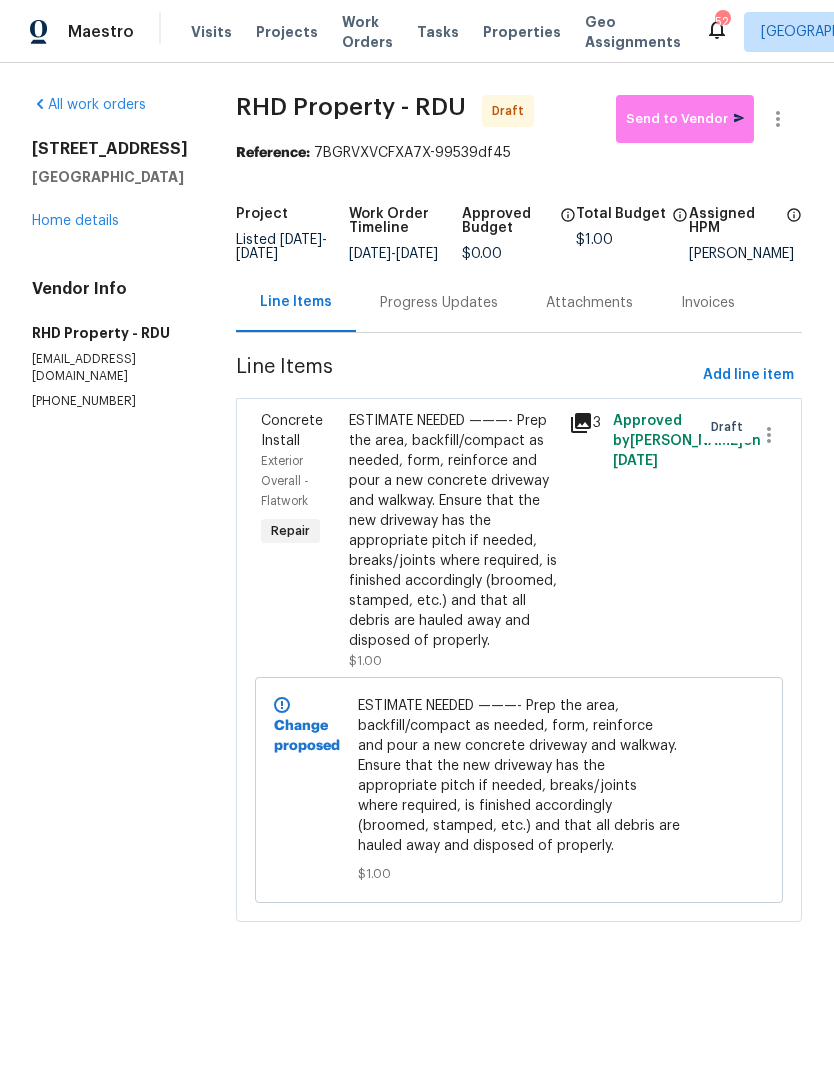 click on "ESTIMATE NEEDED ———-
Prep the area, backfill/compact as needed, form, reinforce and pour a new concrete driveway and walkway. Ensure that the new driveway has the appropriate pitch if needed, breaks/joints where required, is finished accordingly (broomed, stamped, etc.) and that all debris are hauled away and disposed of properly." at bounding box center [453, 531] 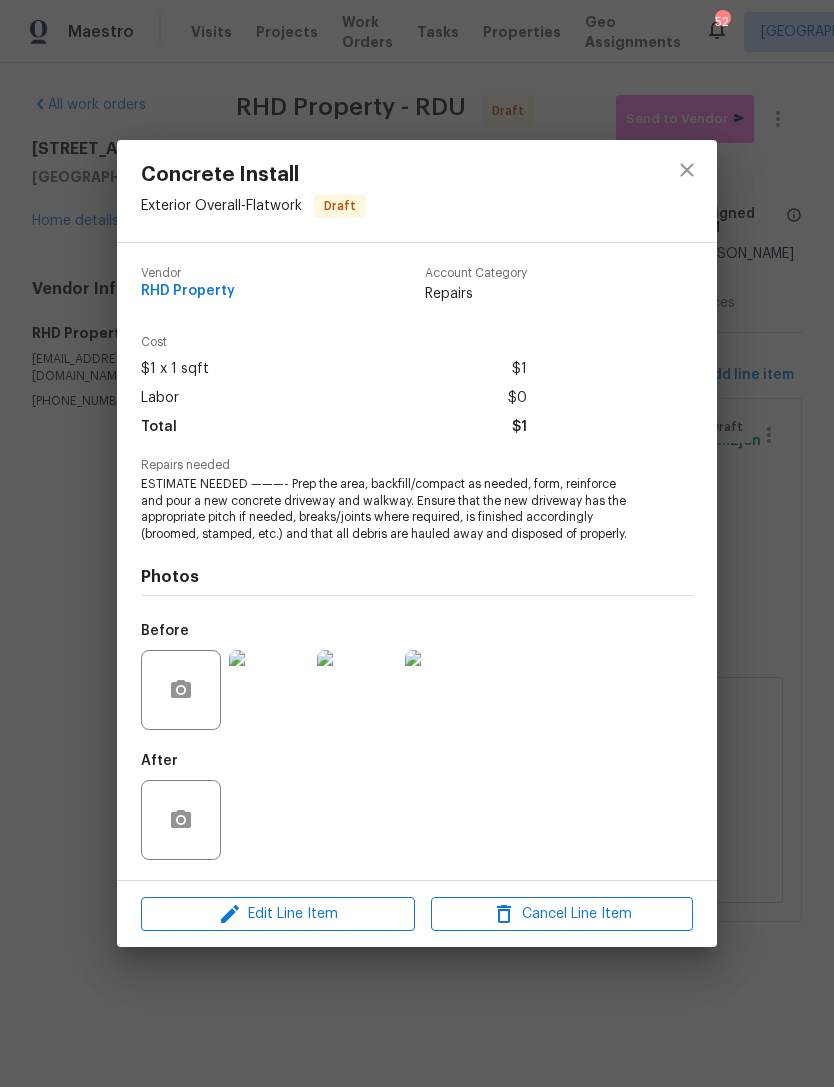 click on "Concrete Install Exterior Overall  -  Flatwork Draft Vendor RHD Property Account Category Repairs Cost $1 x 1 sqft $1 Labor $0 Total $1 Repairs needed ESTIMATE NEEDED ———-
Prep the area, backfill/compact as needed, form, reinforce and pour a new concrete driveway and walkway. Ensure that the new driveway has the appropriate pitch if needed, breaks/joints where required, is finished accordingly (broomed, stamped, etc.) and that all debris are hauled away and disposed of properly. Photos Before After  Edit Line Item  Cancel Line Item" at bounding box center (417, 543) 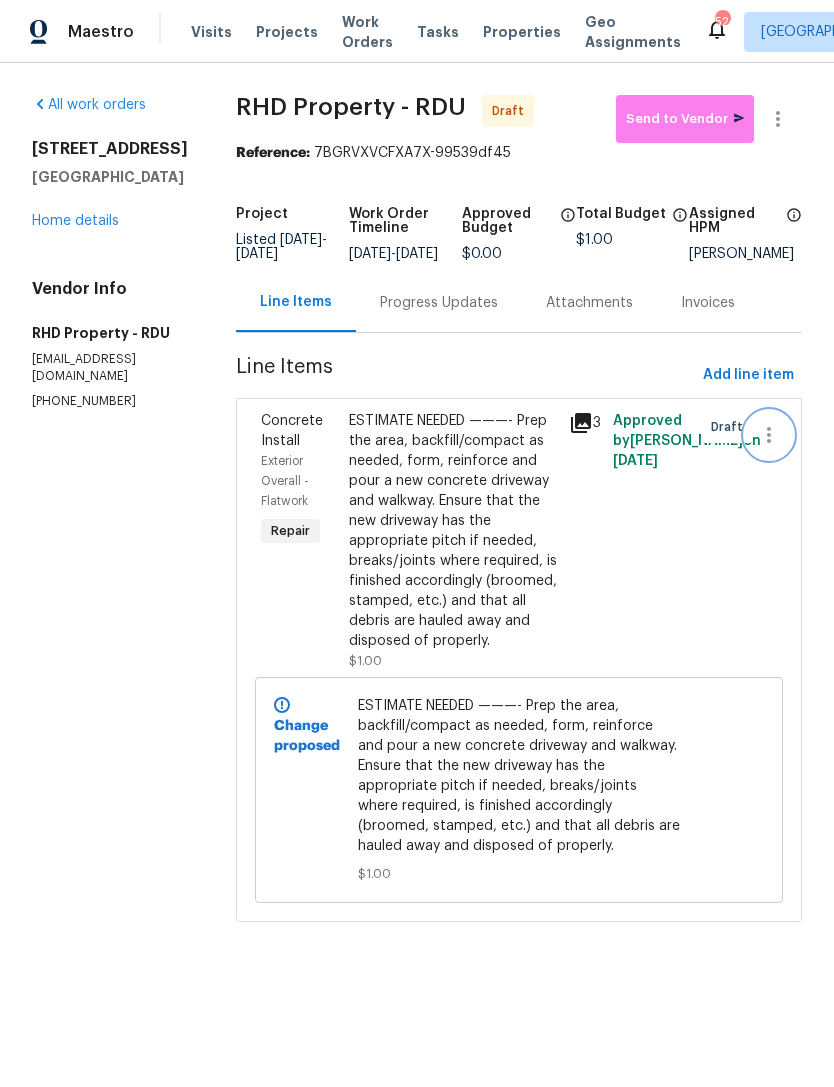 click at bounding box center [769, 435] 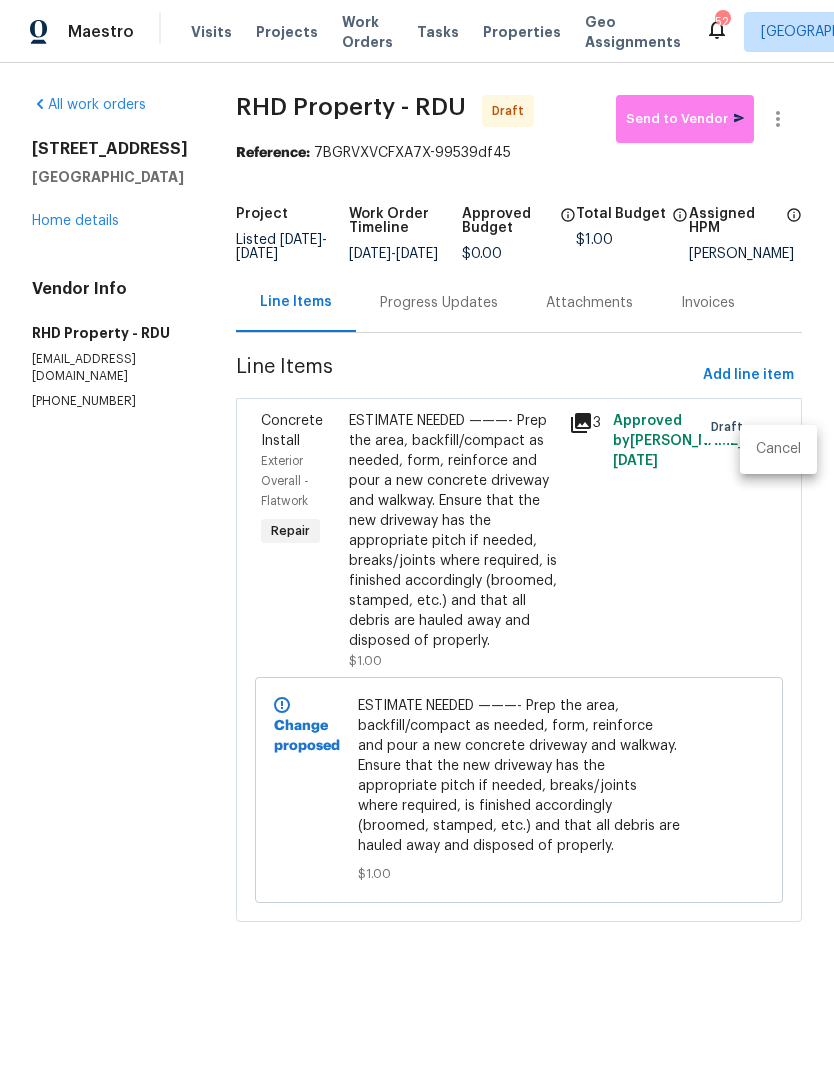 click at bounding box center [417, 543] 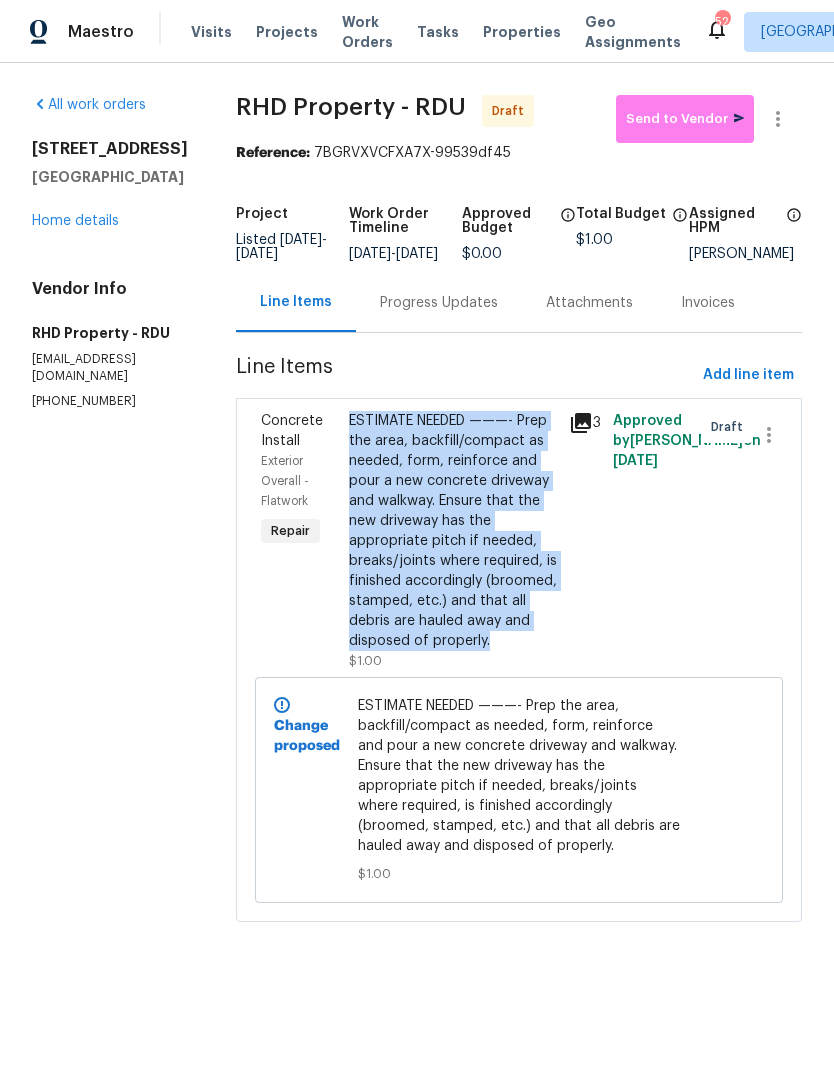 click on "All work orders 1311 Meadow Ln Chapel Hill, NC 27516 Home details Vendor Info RHD Property - RDU Rhdopendoor@rhdproperty.com (919) 424-7516" at bounding box center (110, 520) 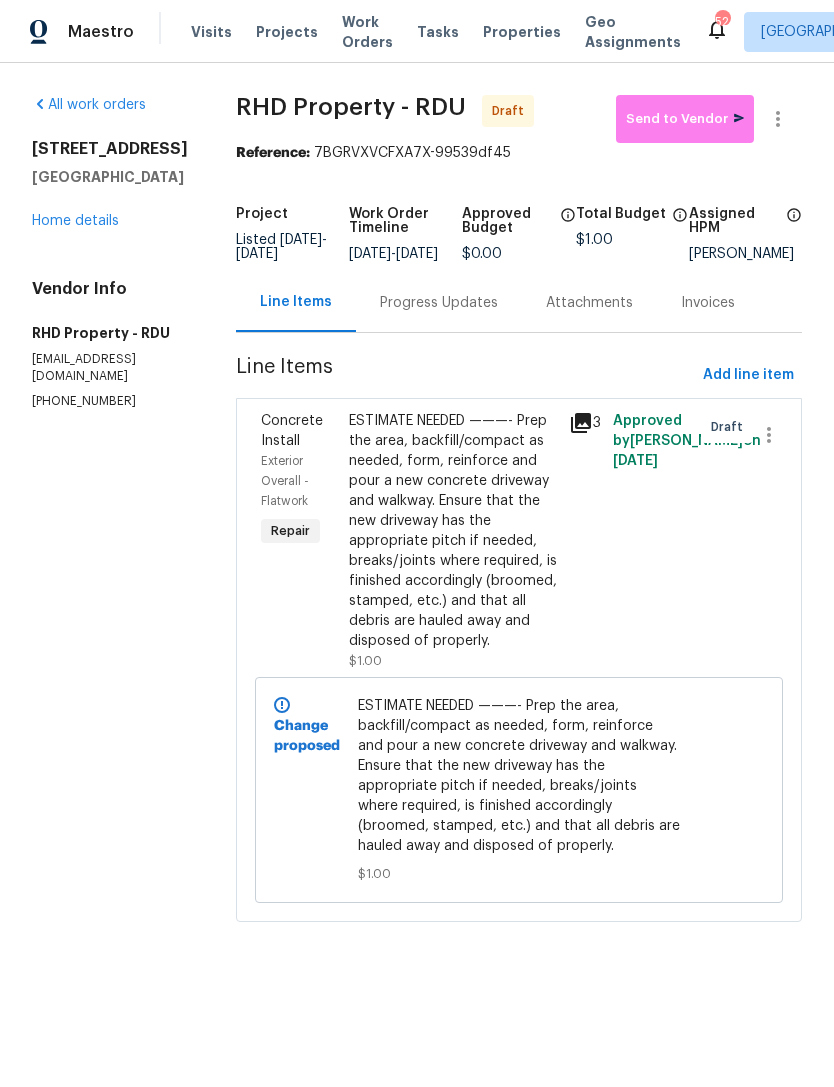 click on "Home details" at bounding box center [75, 221] 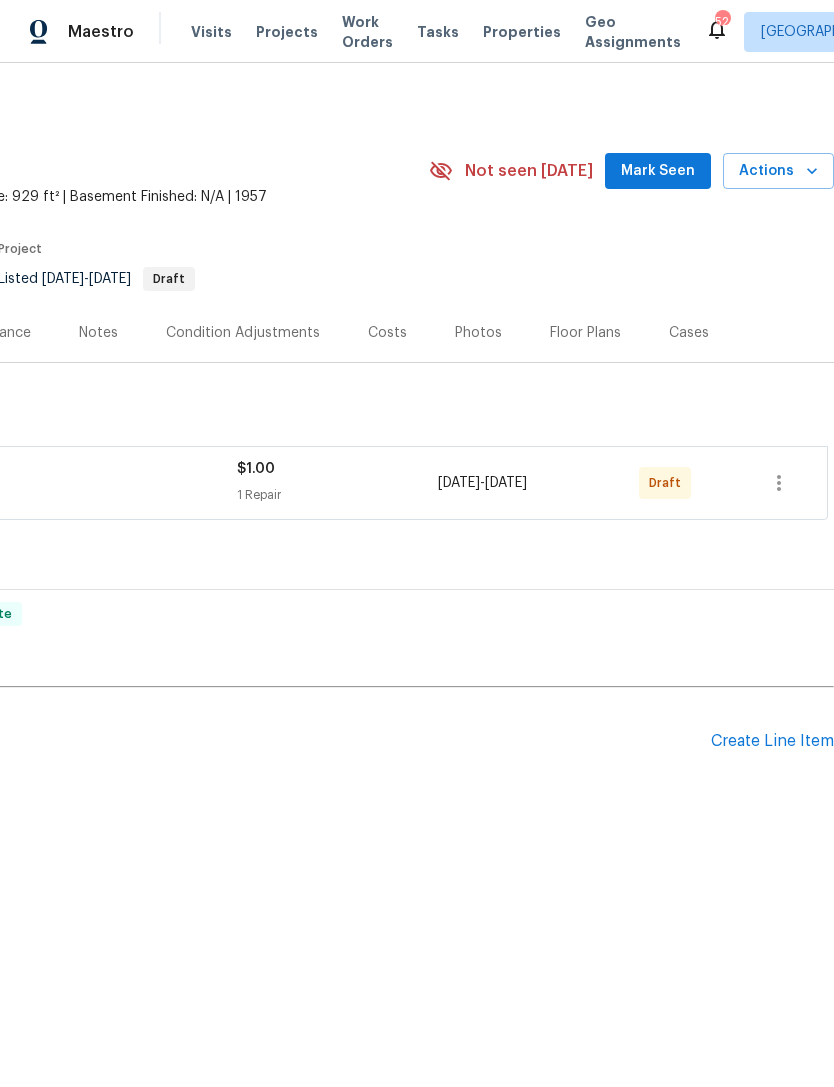 scroll, scrollTop: 0, scrollLeft: 296, axis: horizontal 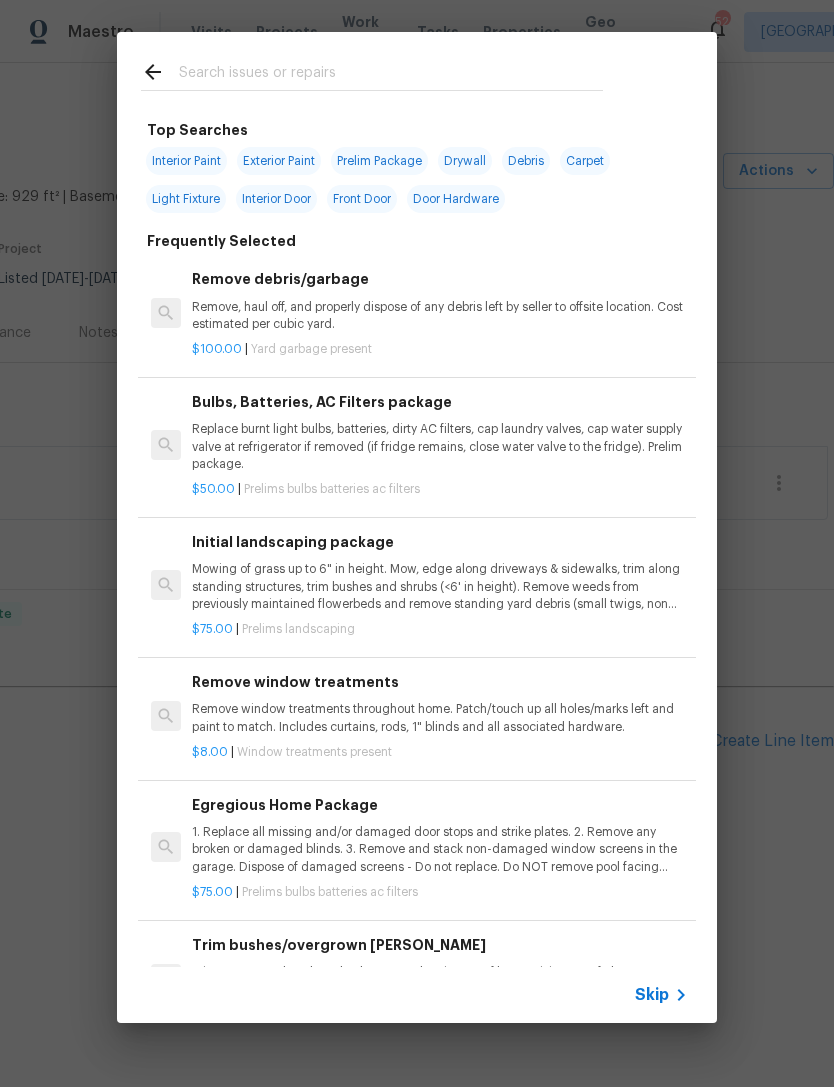 click at bounding box center (391, 75) 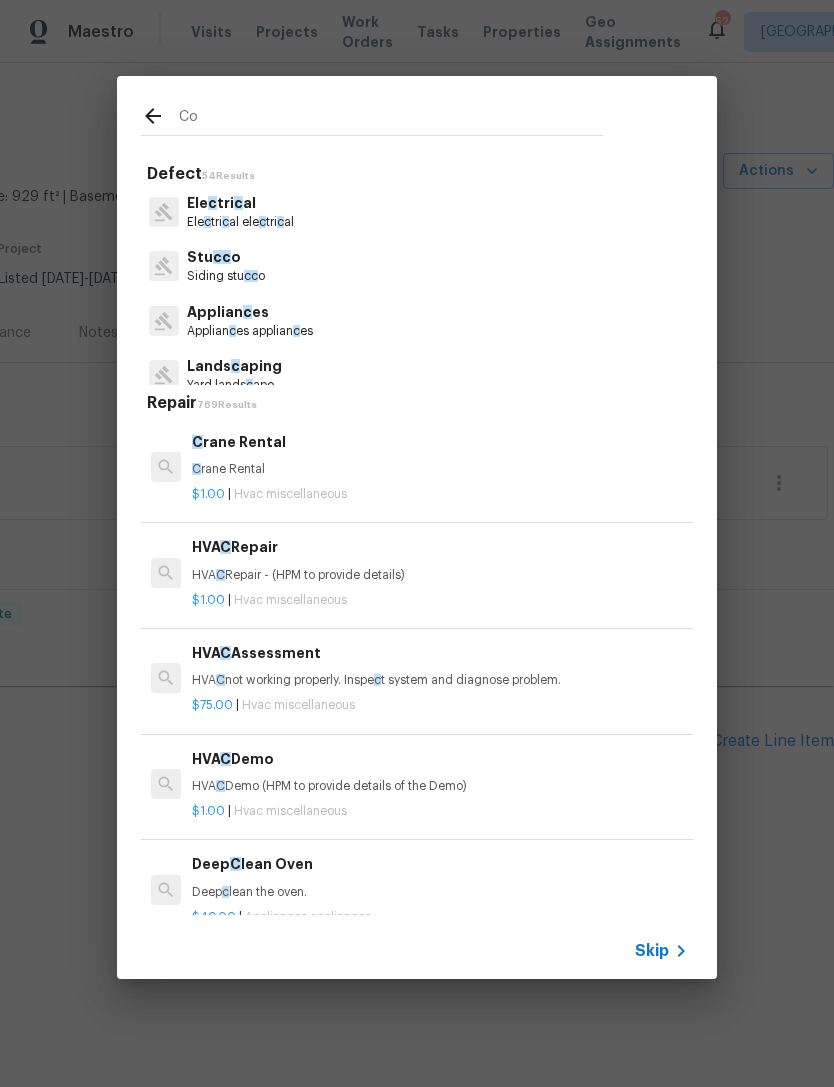 type on "Con" 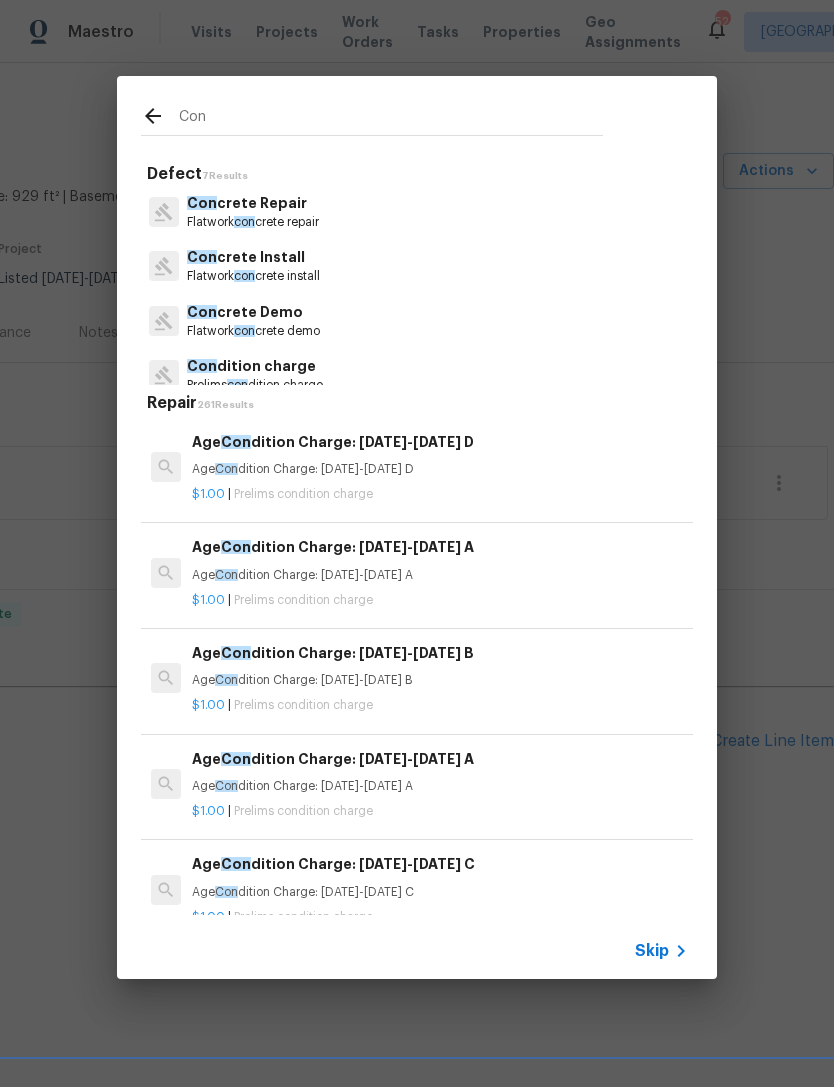click on "Con crete Install" at bounding box center (253, 257) 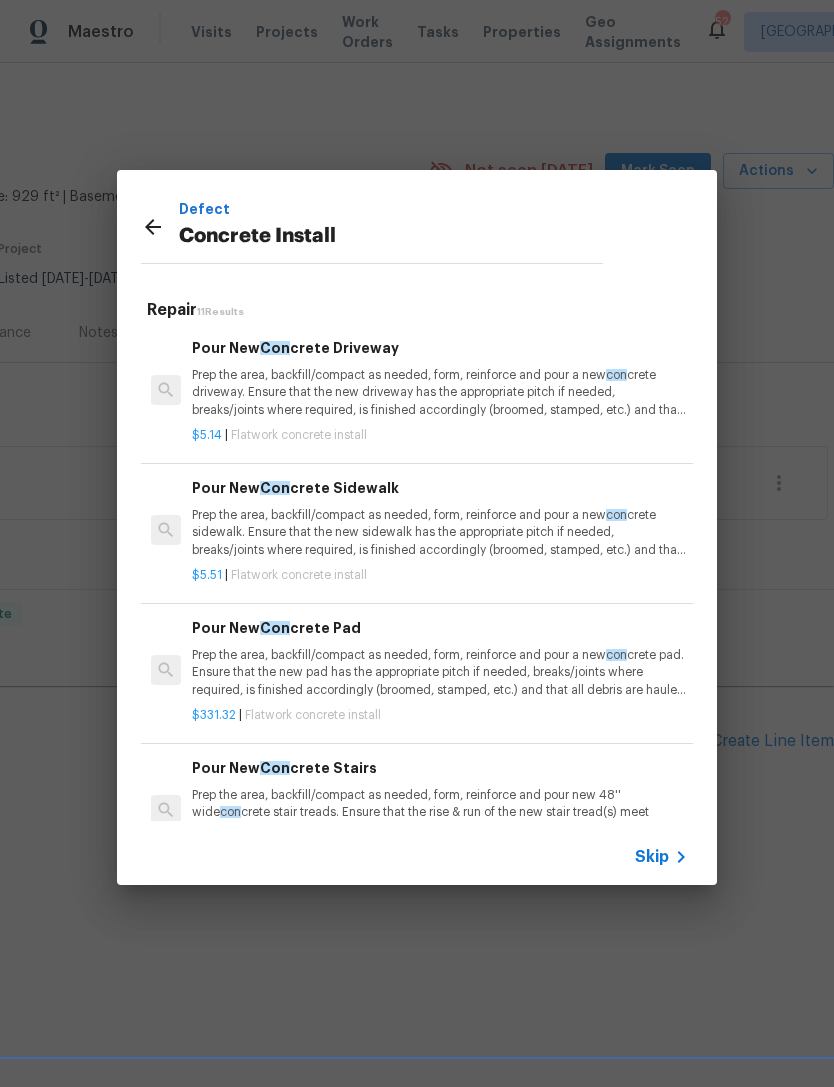 click on "Prep the area, backfill/compact as needed, form, reinforce and pour a new  con crete driveway. Ensure that the new driveway has the appropriate pitch if needed, breaks/joints where required, is finished accordingly (broomed, stamped, etc.) and that all debris are hauled away and disposed of properly." at bounding box center [440, 392] 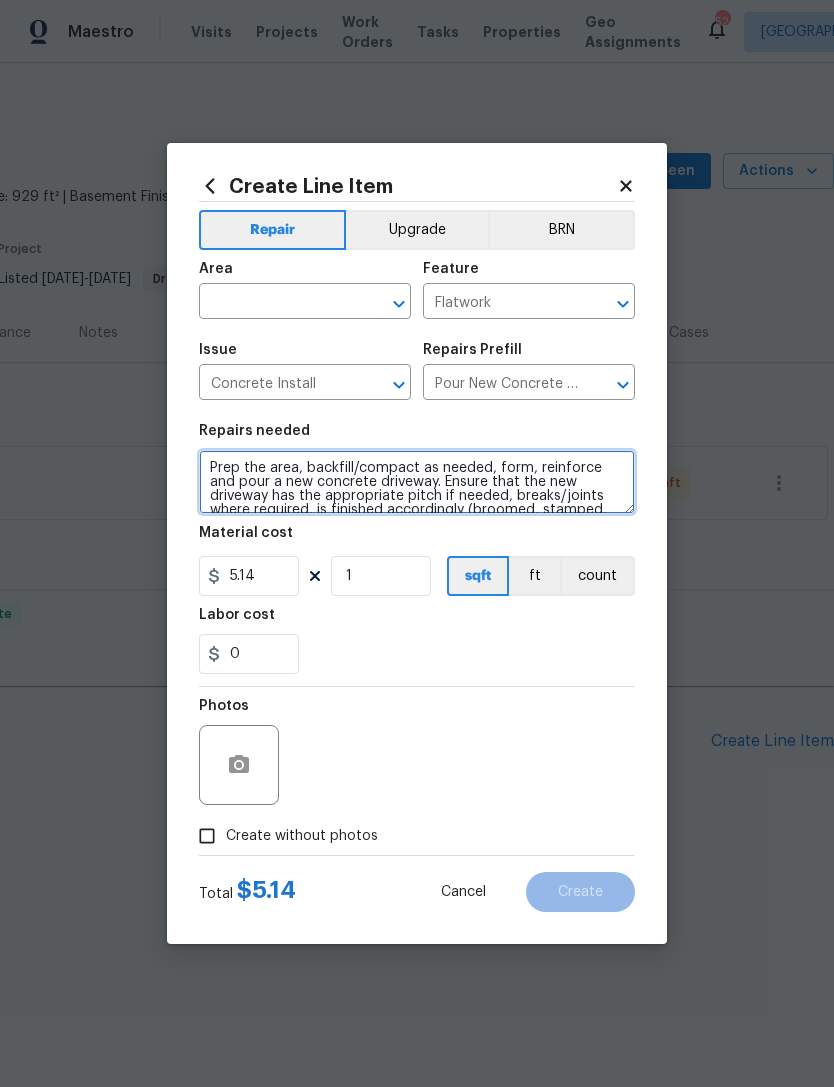 click on "Prep the area, backfill/compact as needed, form, reinforce and pour a new concrete driveway. Ensure that the new driveway has the appropriate pitch if needed, breaks/joints where required, is finished accordingly (broomed, stamped, etc.) and that all debris are hauled away and disposed of properly." at bounding box center [417, 482] 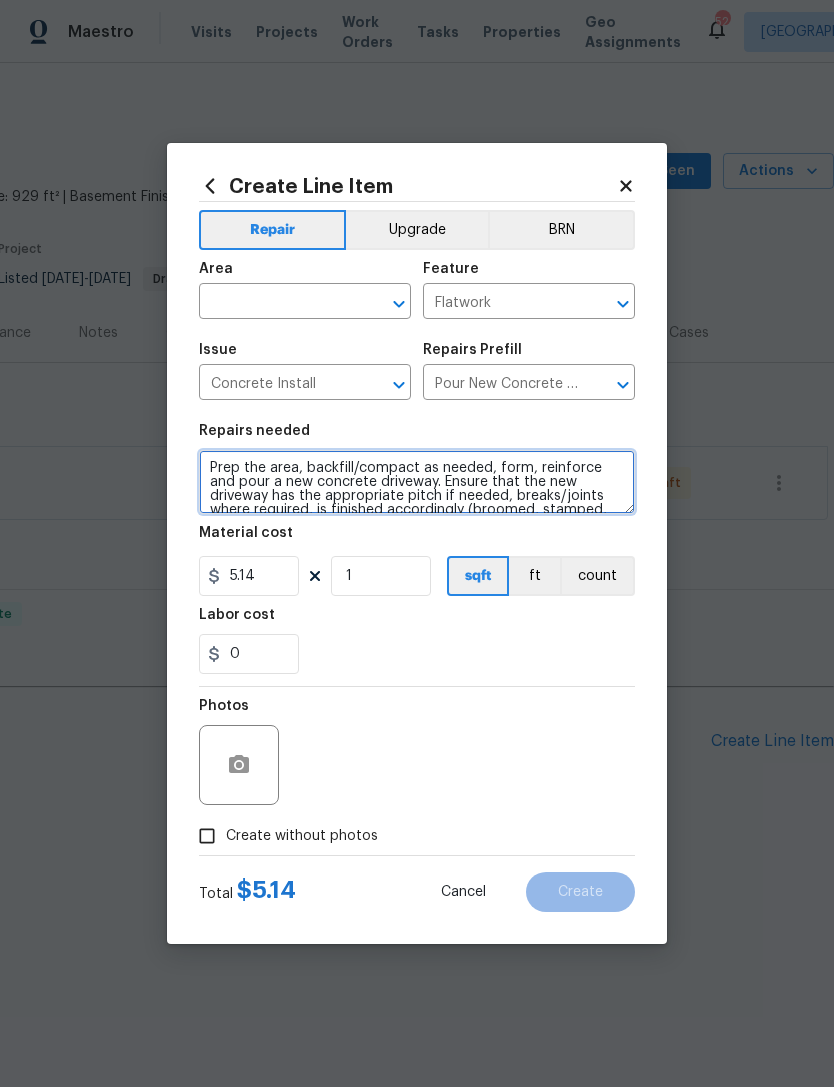 scroll, scrollTop: 28, scrollLeft: 0, axis: vertical 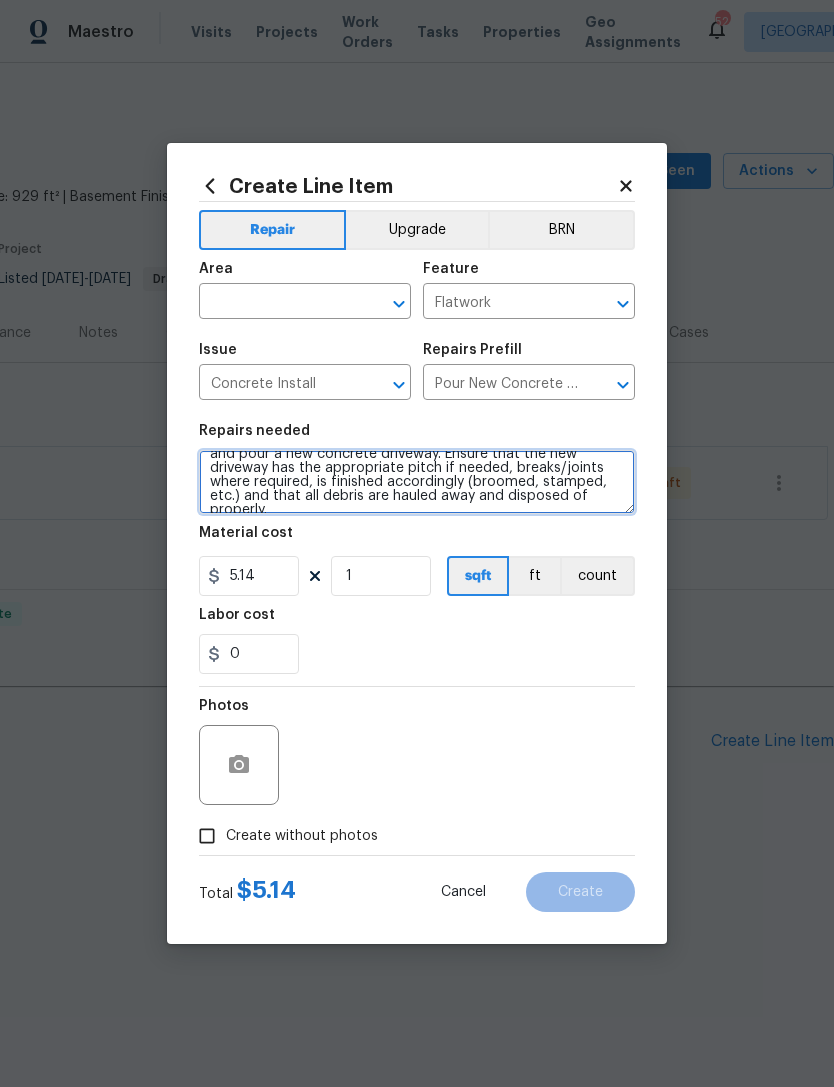 paste on "ESTIMATE NEEDED ———-
Prep the area, backfill/compact as needed, form, reinforce and pour a new concrete driveway and walk" 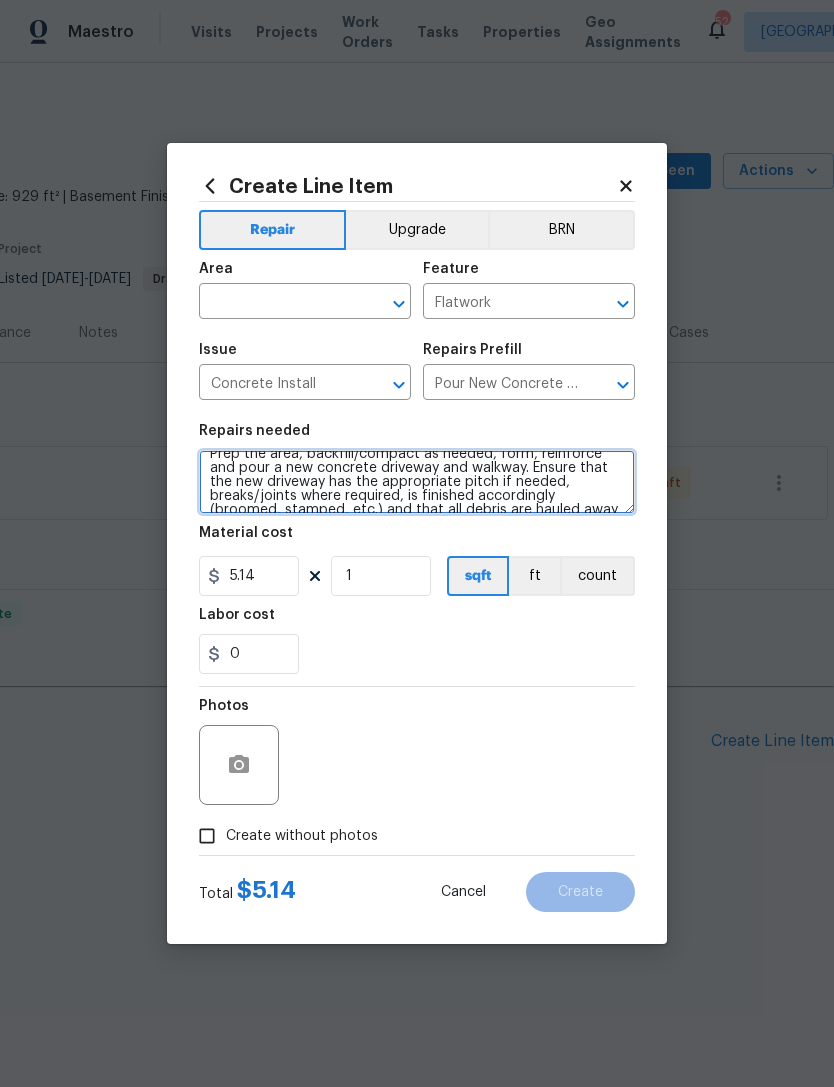 scroll, scrollTop: 56, scrollLeft: 0, axis: vertical 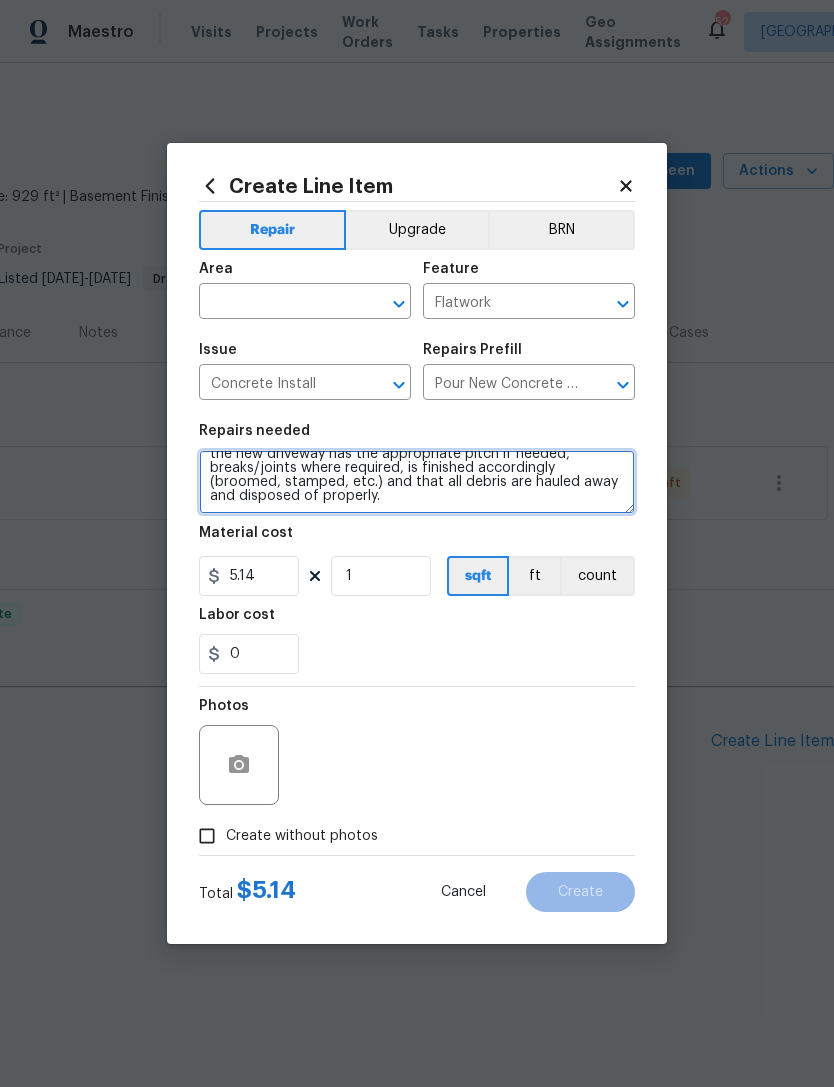 type on "ESTIMATE NEEDED ———-
Prep the area, backfill/compact as needed, form, reinforce and pour a new concrete driveway and walkway. Ensure that the new driveway has the appropriate pitch if needed, breaks/joints where required, is finished accordingly (broomed, stamped, etc.) and that all debris are hauled away and disposed of properly." 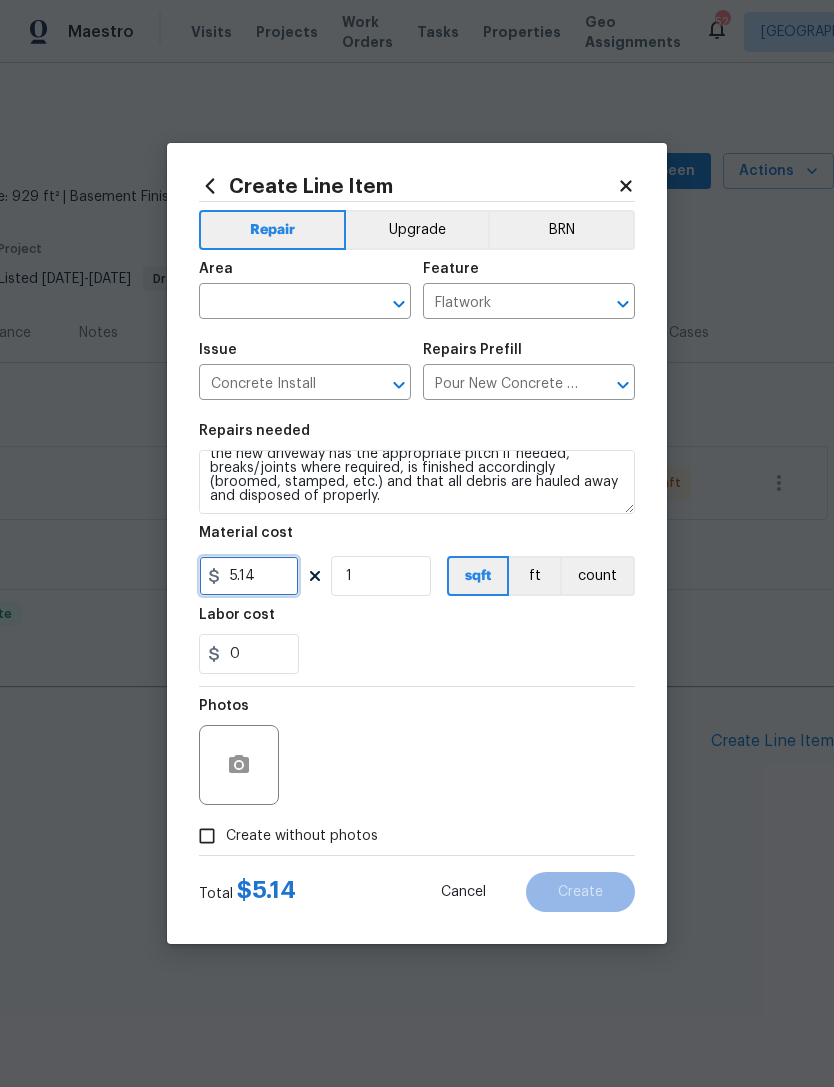 click on "5.14" at bounding box center [249, 576] 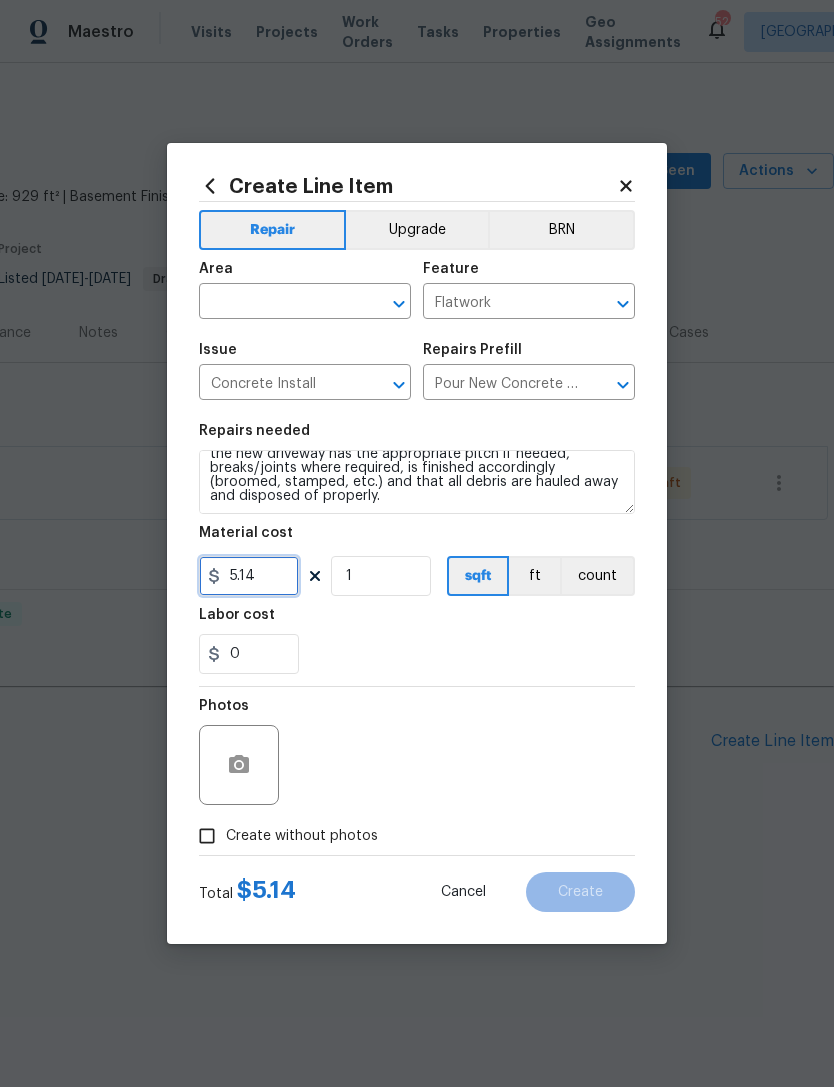 click on "5.14" at bounding box center (249, 576) 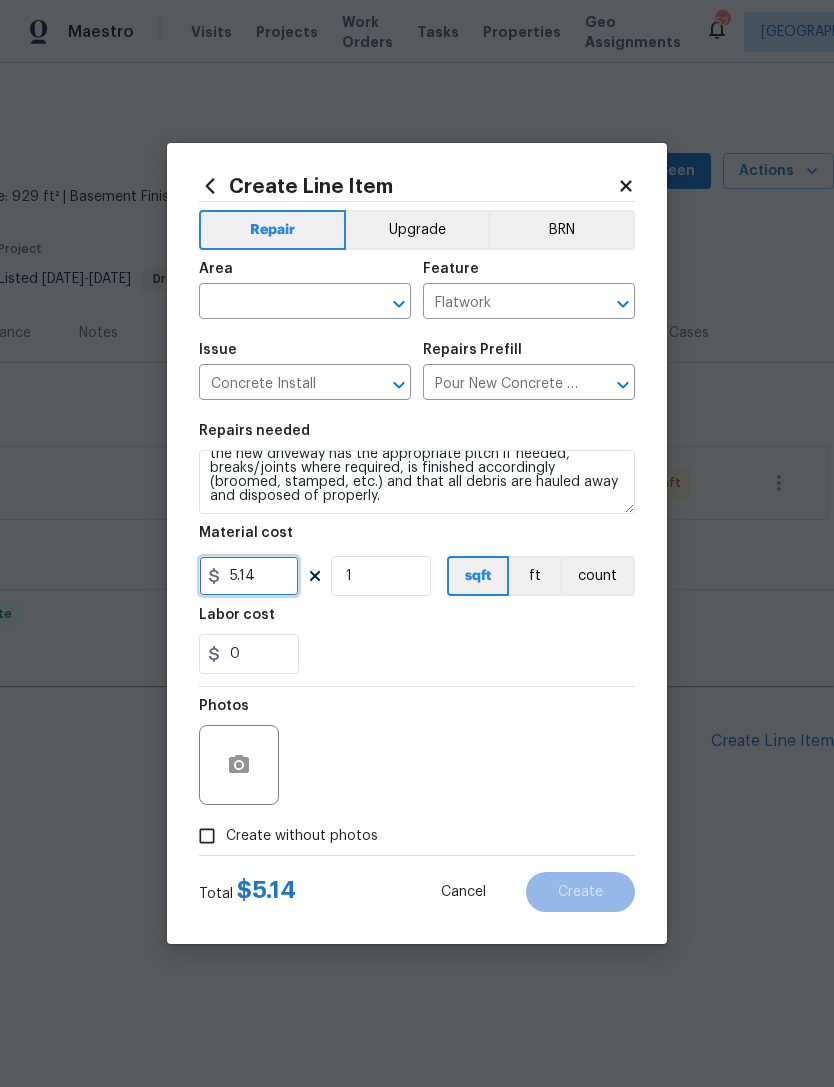 click on "5.14" at bounding box center (249, 576) 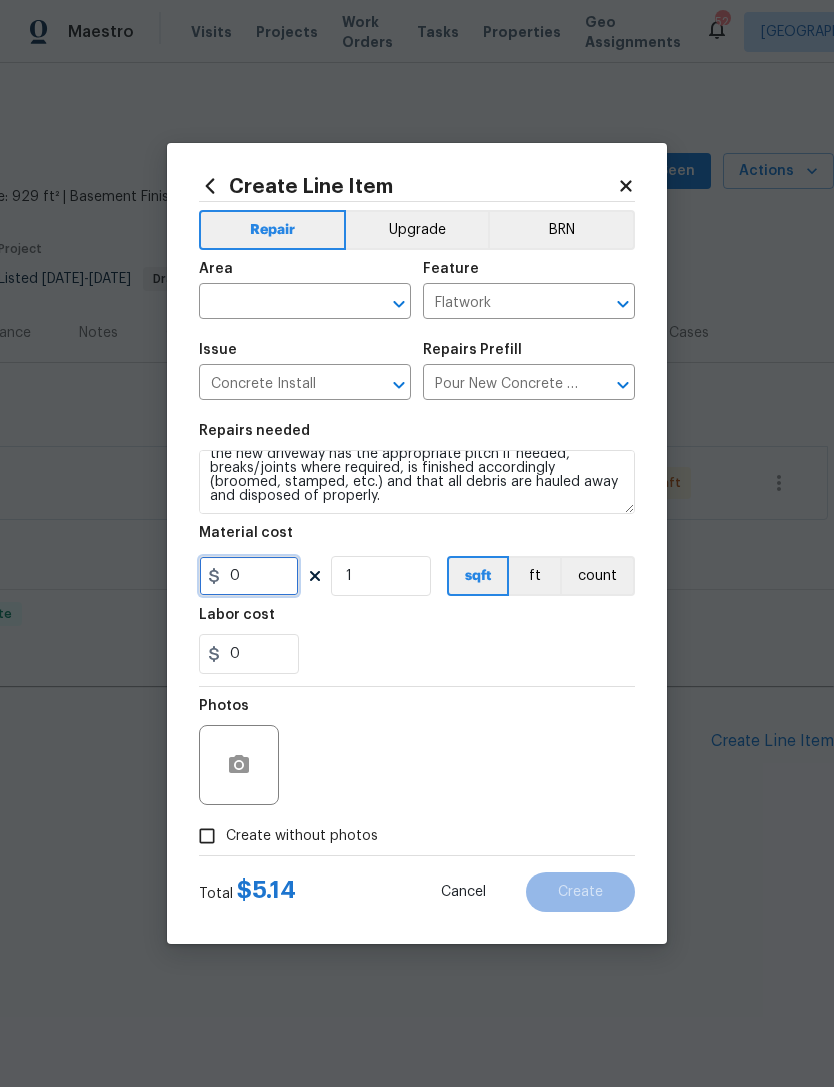 type on "1" 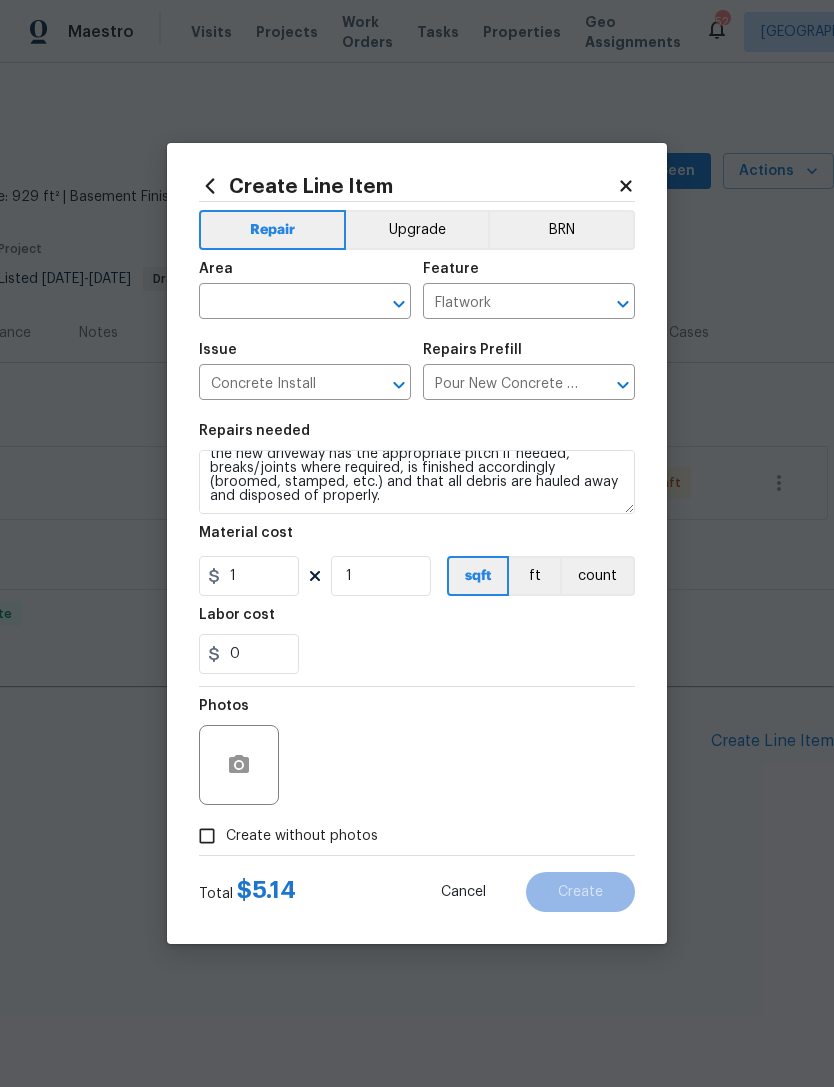 click on "0" at bounding box center (417, 654) 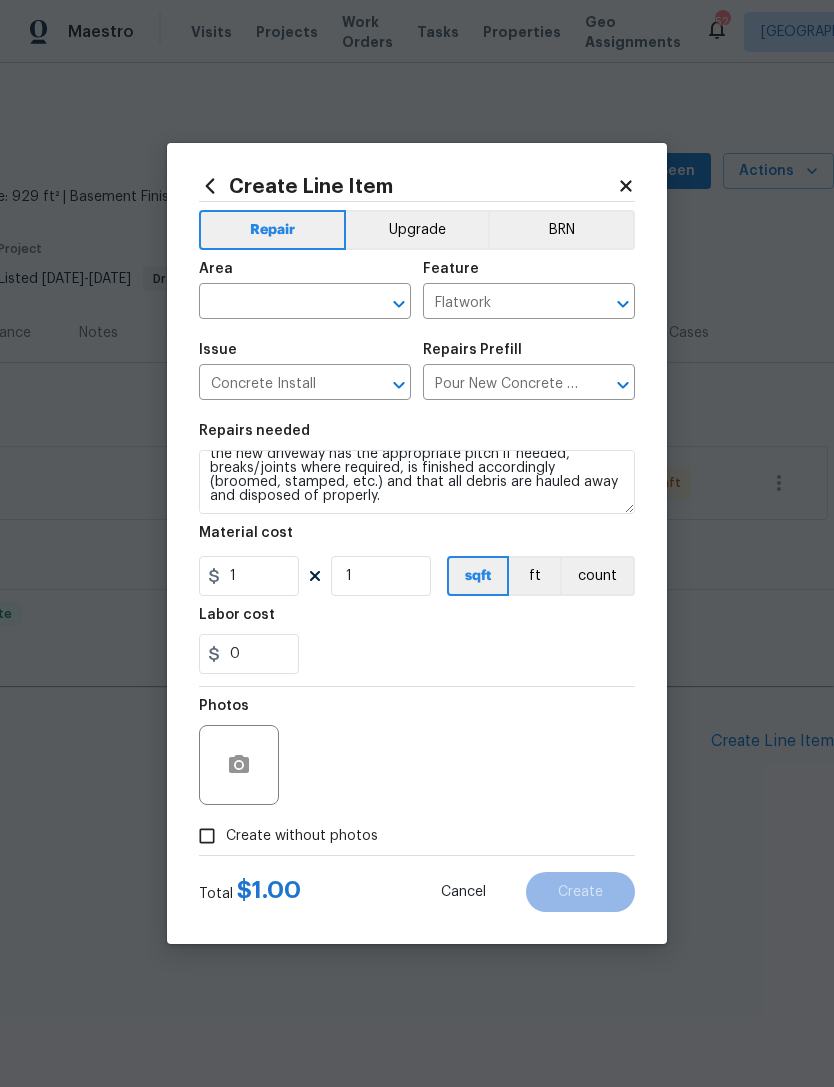 click at bounding box center [277, 303] 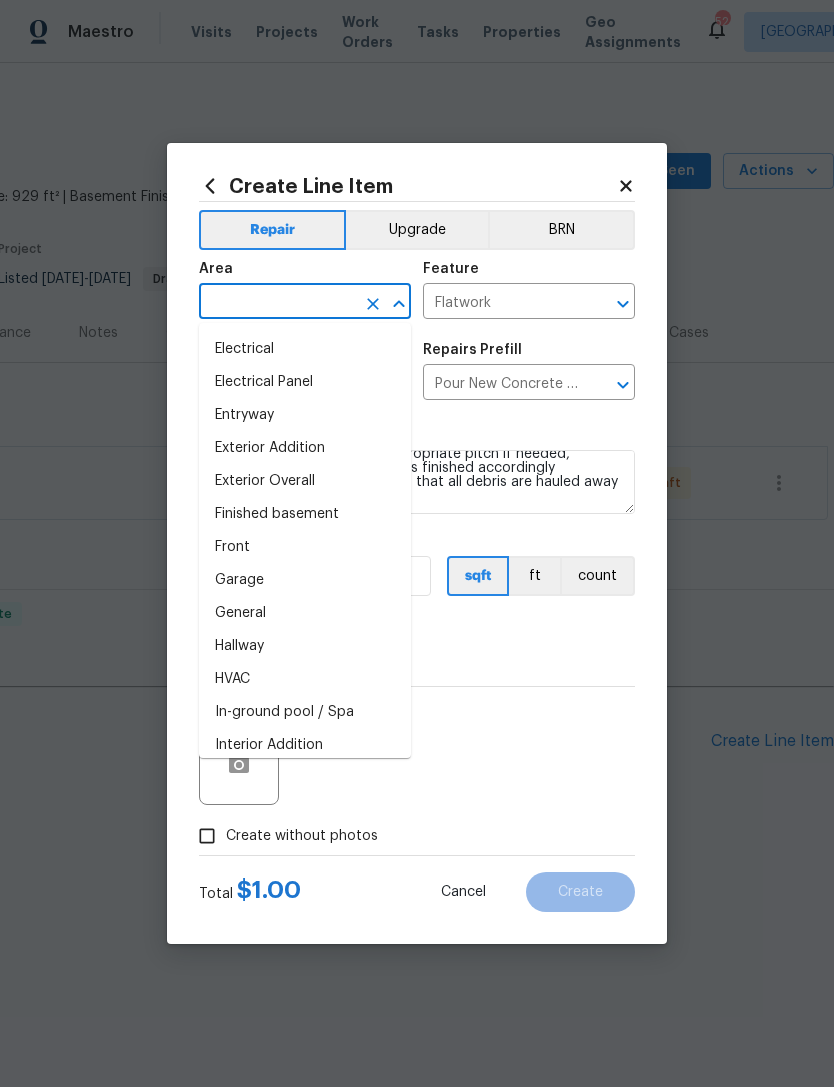 scroll, scrollTop: 397, scrollLeft: 0, axis: vertical 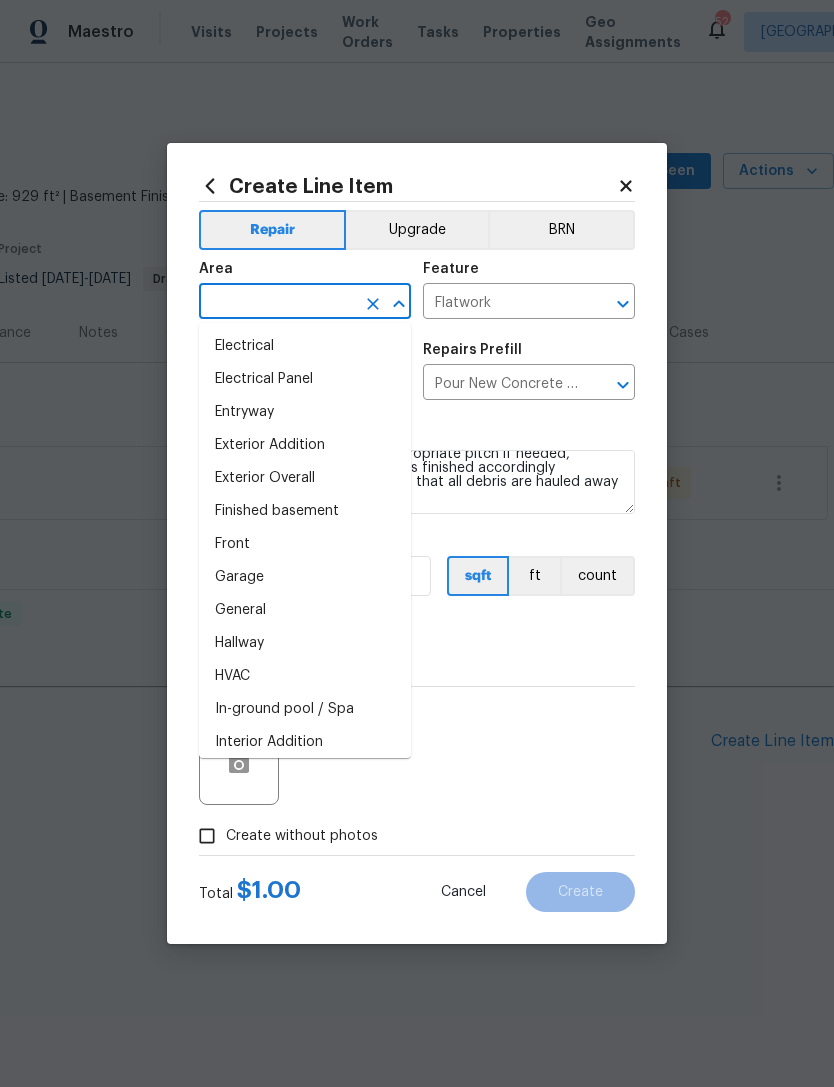 click on "Exterior Overall" at bounding box center [305, 478] 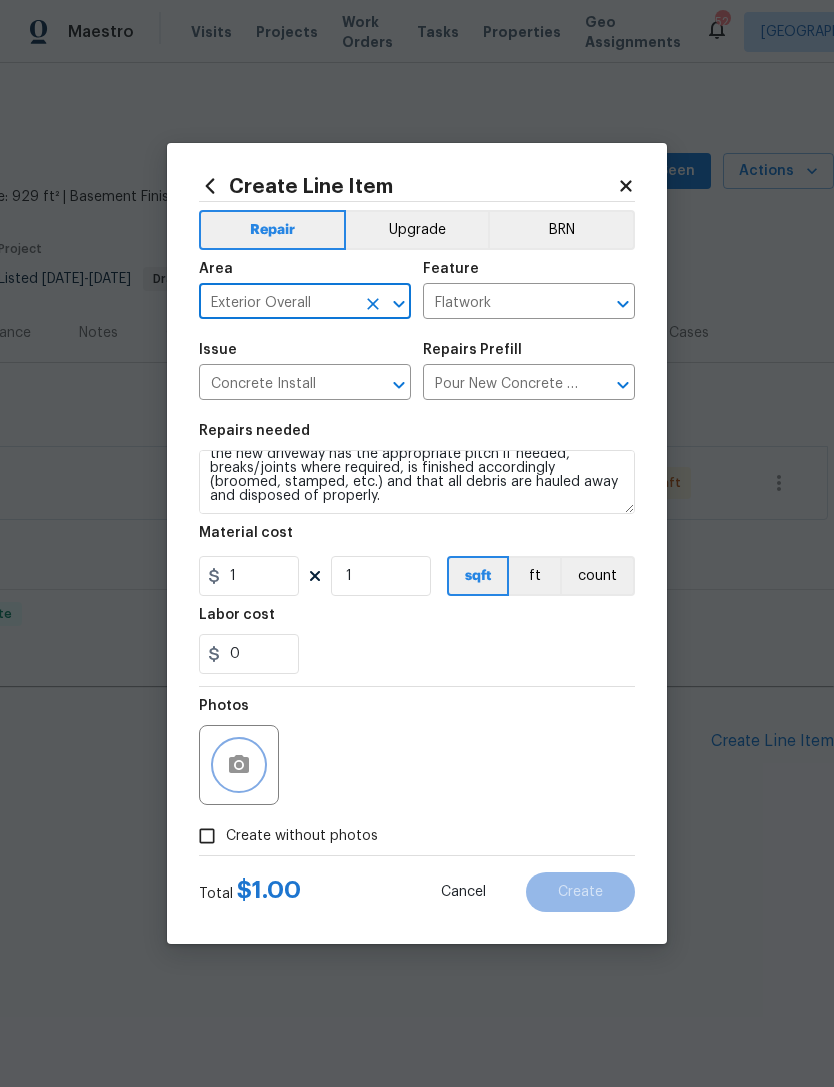 click at bounding box center [239, 765] 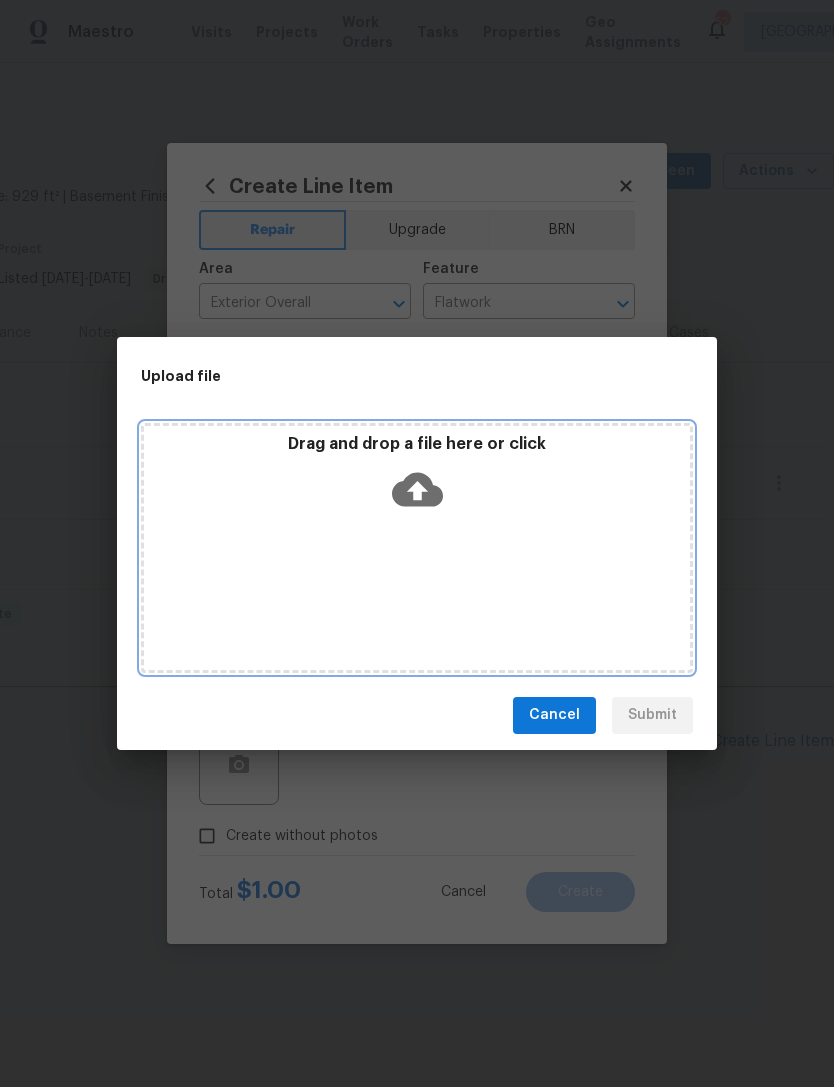 click 